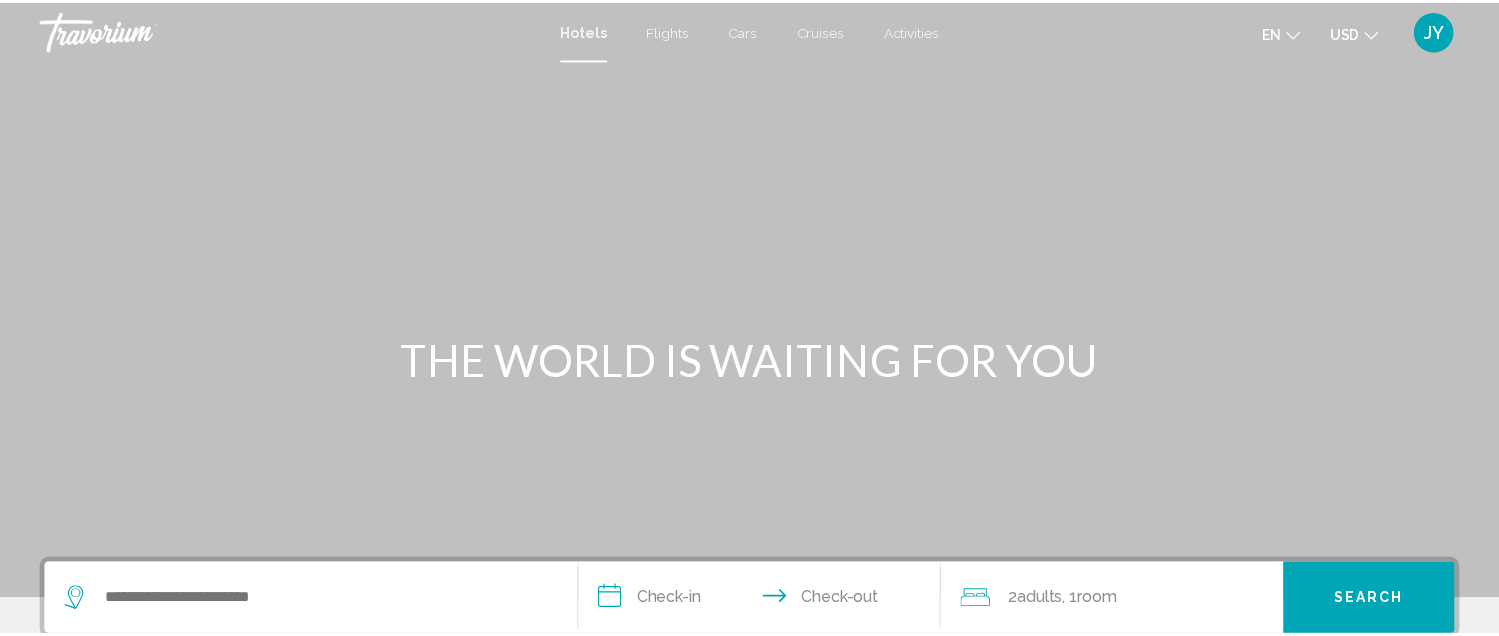 scroll, scrollTop: 0, scrollLeft: 0, axis: both 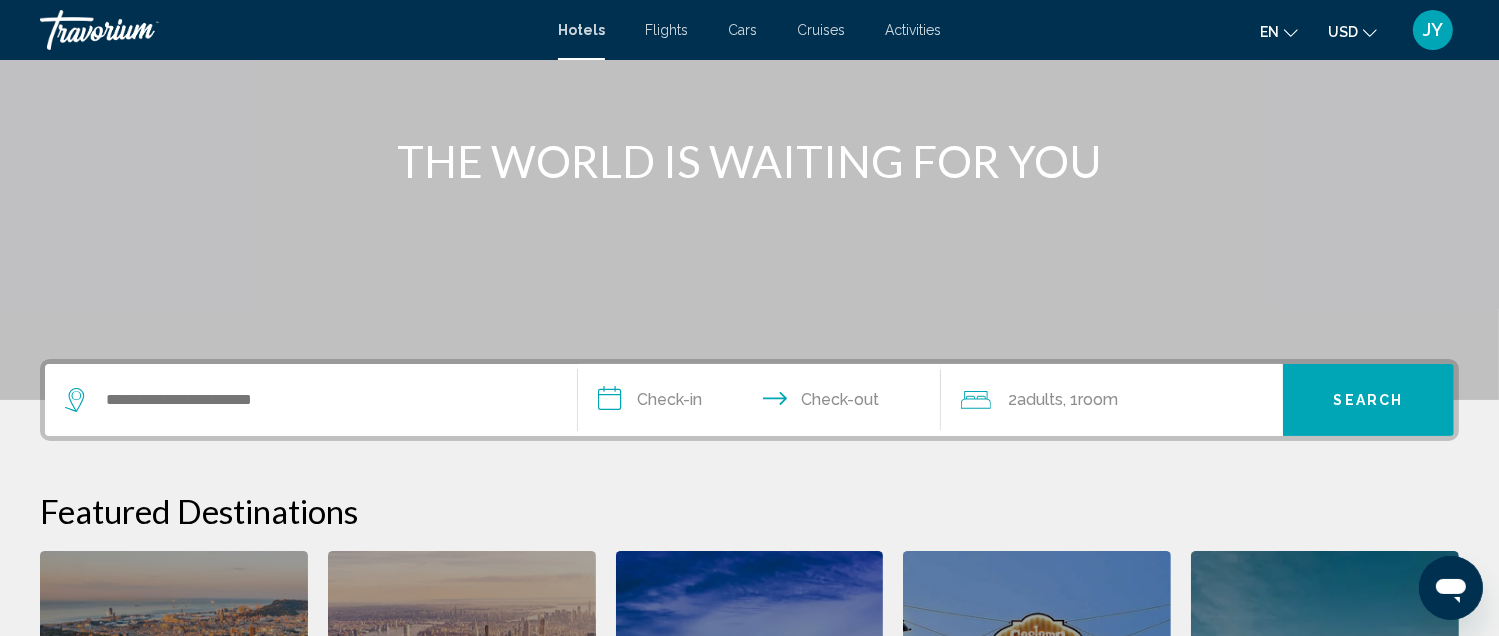 click on "**********" at bounding box center [763, 403] 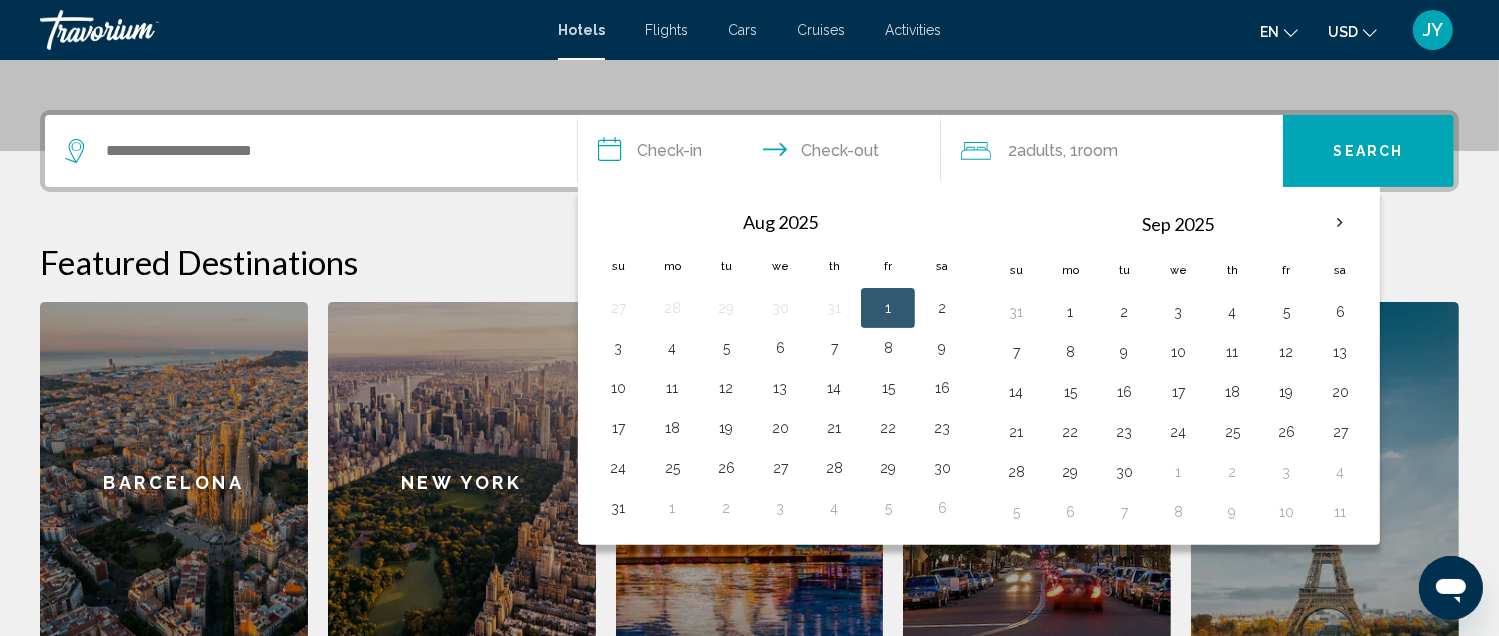 scroll, scrollTop: 493, scrollLeft: 0, axis: vertical 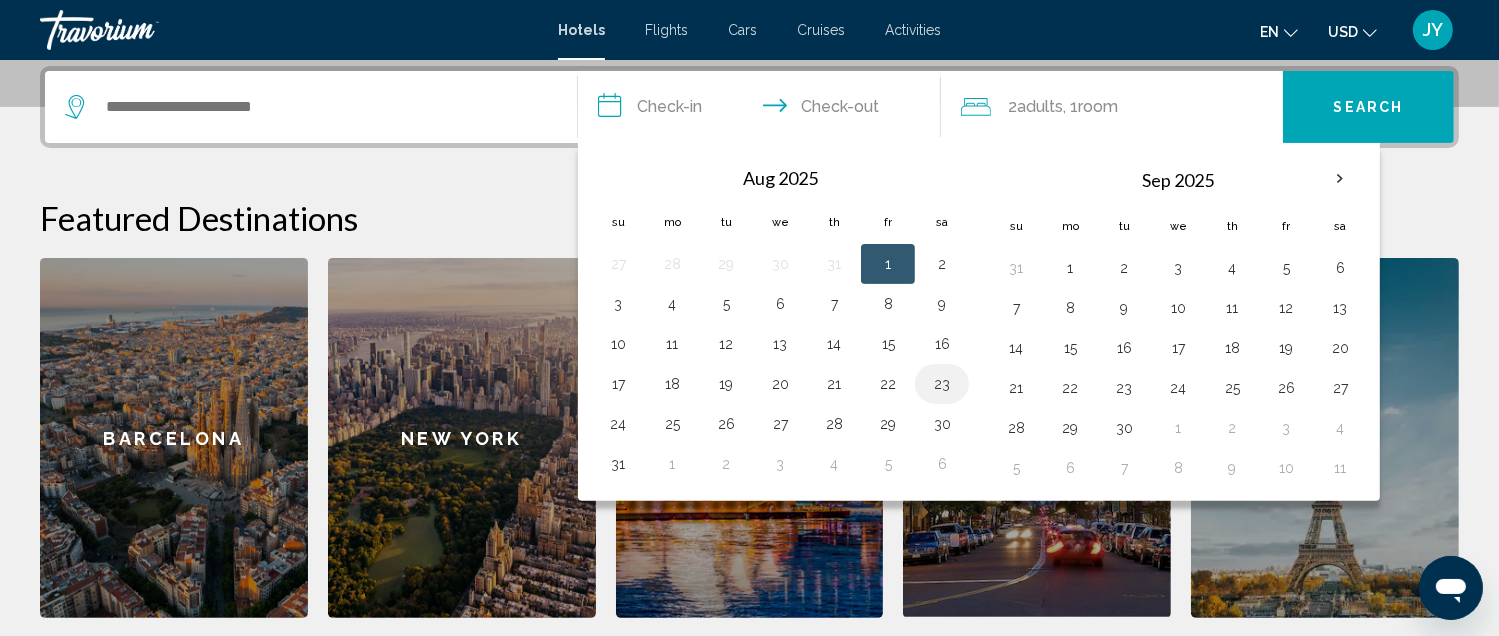 click on "23" at bounding box center [942, 384] 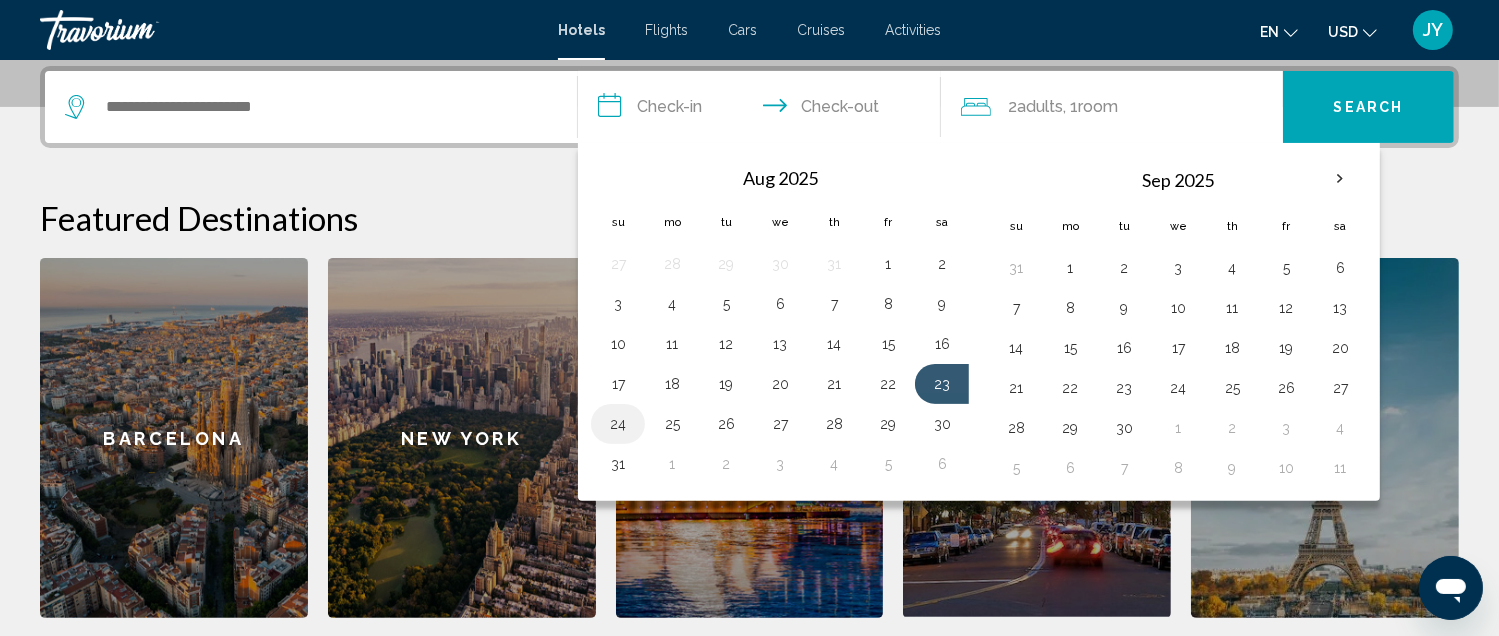 click on "24" at bounding box center [618, 424] 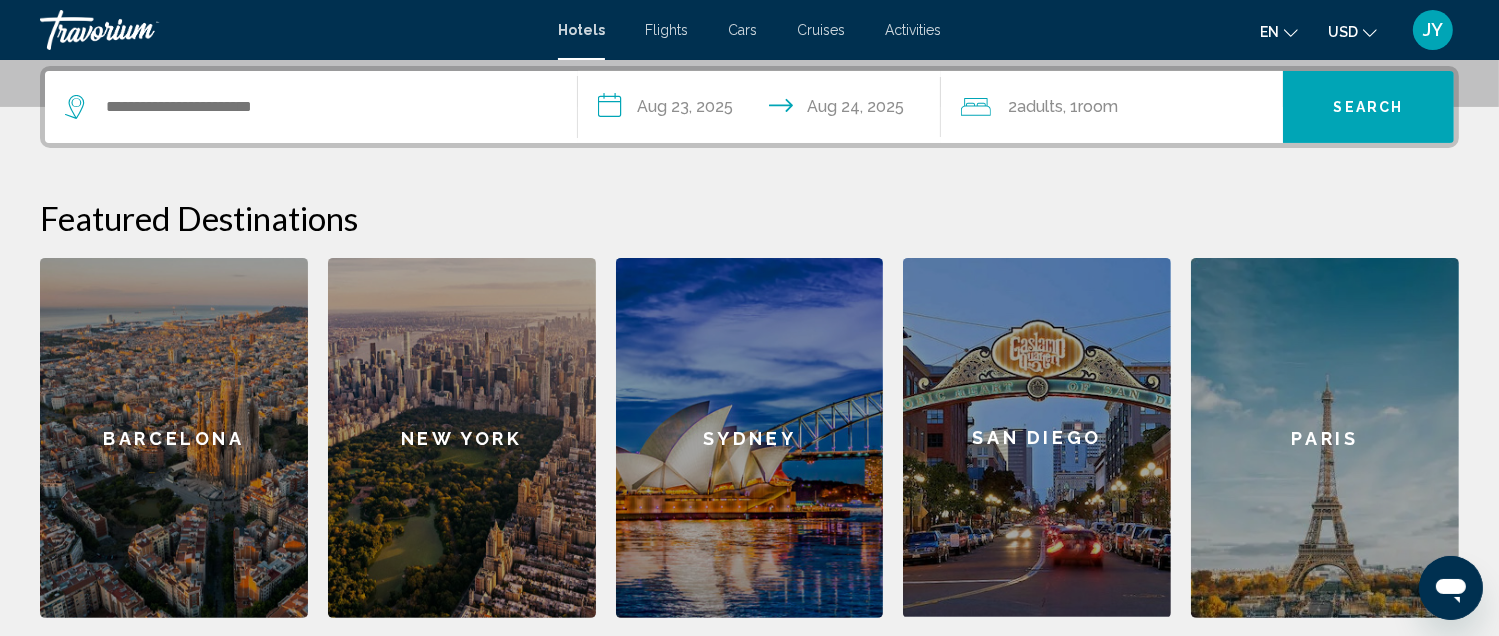 click on "2  Adult Adults" 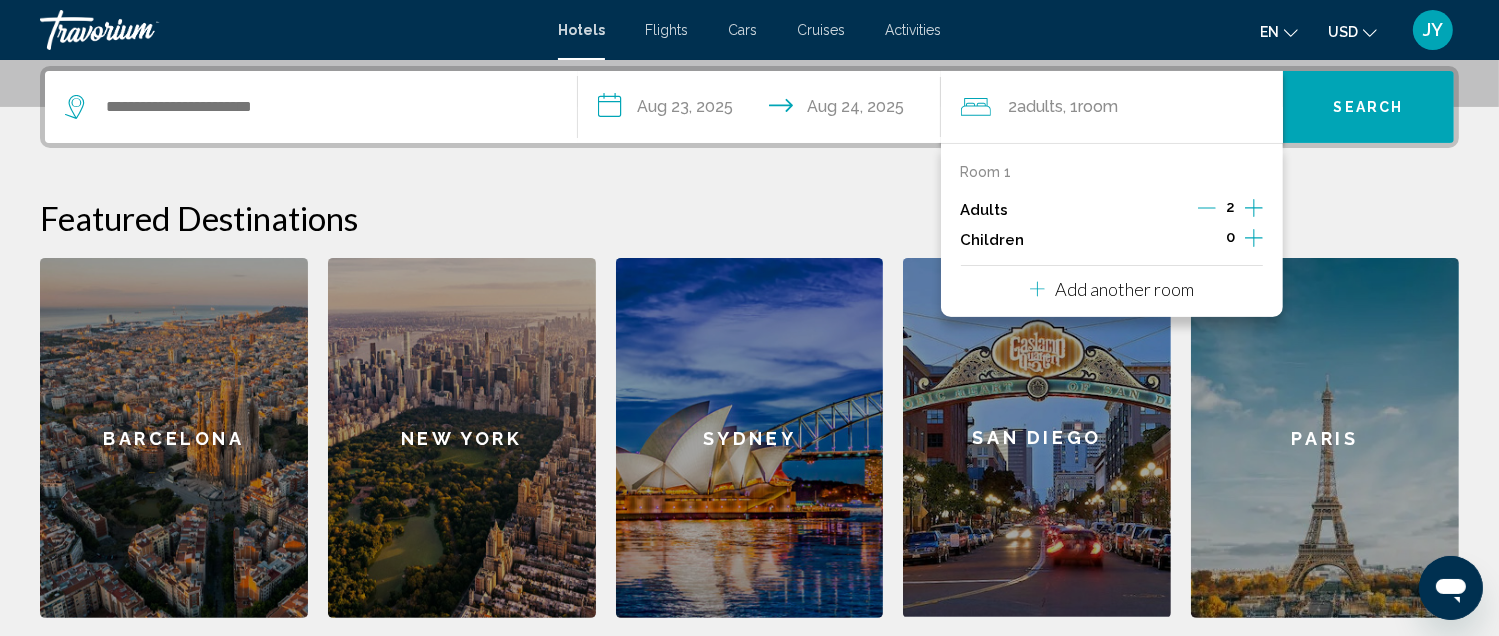 click 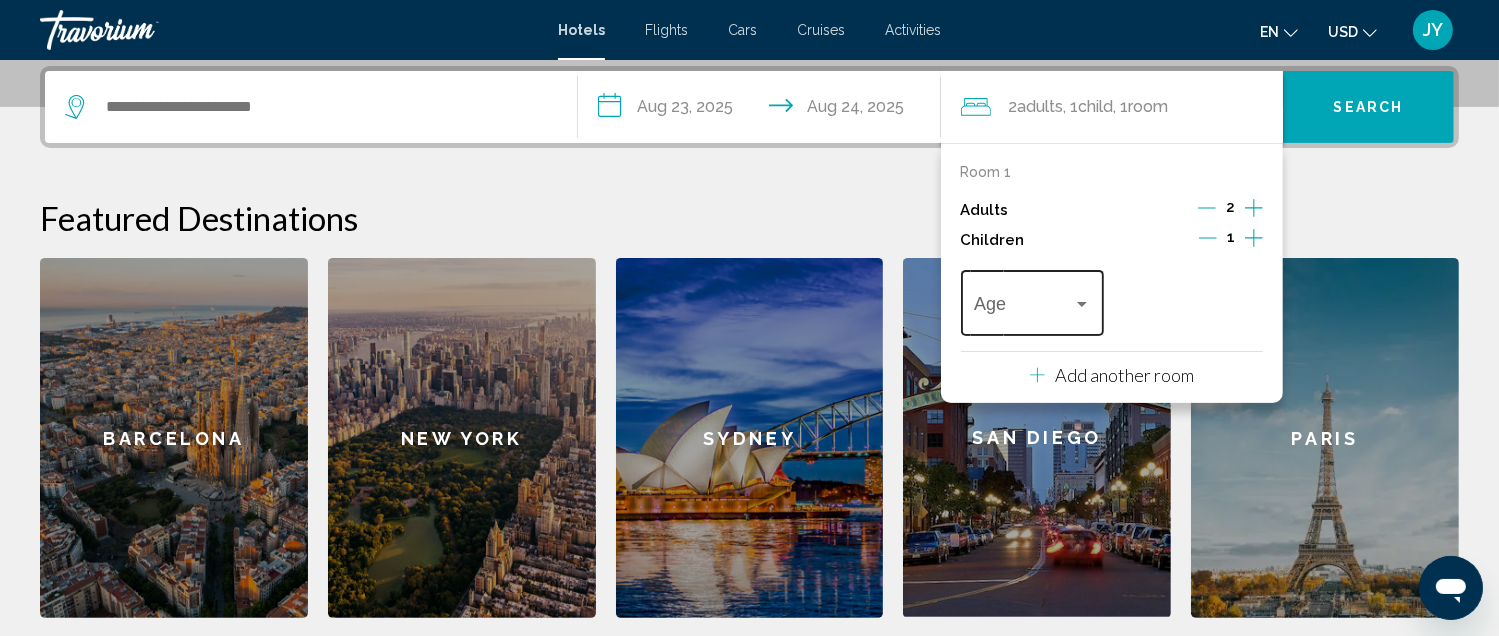 click at bounding box center [1082, 304] 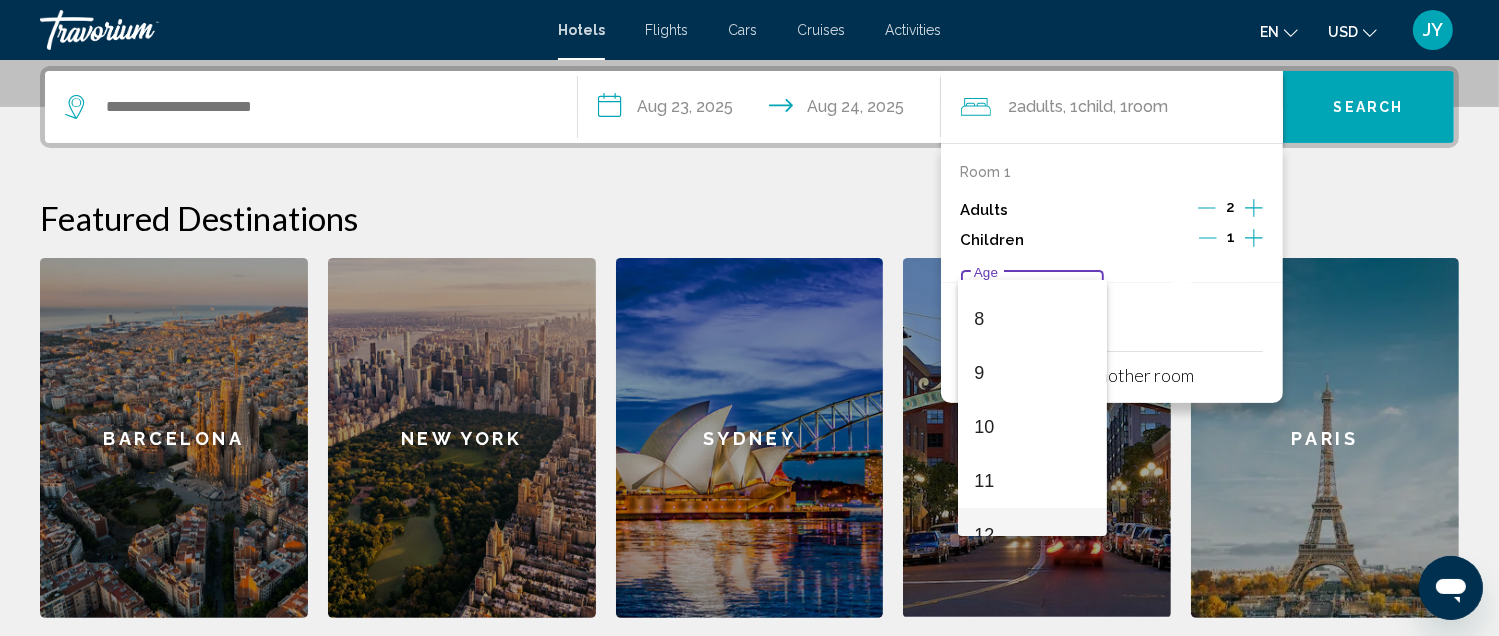 scroll, scrollTop: 500, scrollLeft: 0, axis: vertical 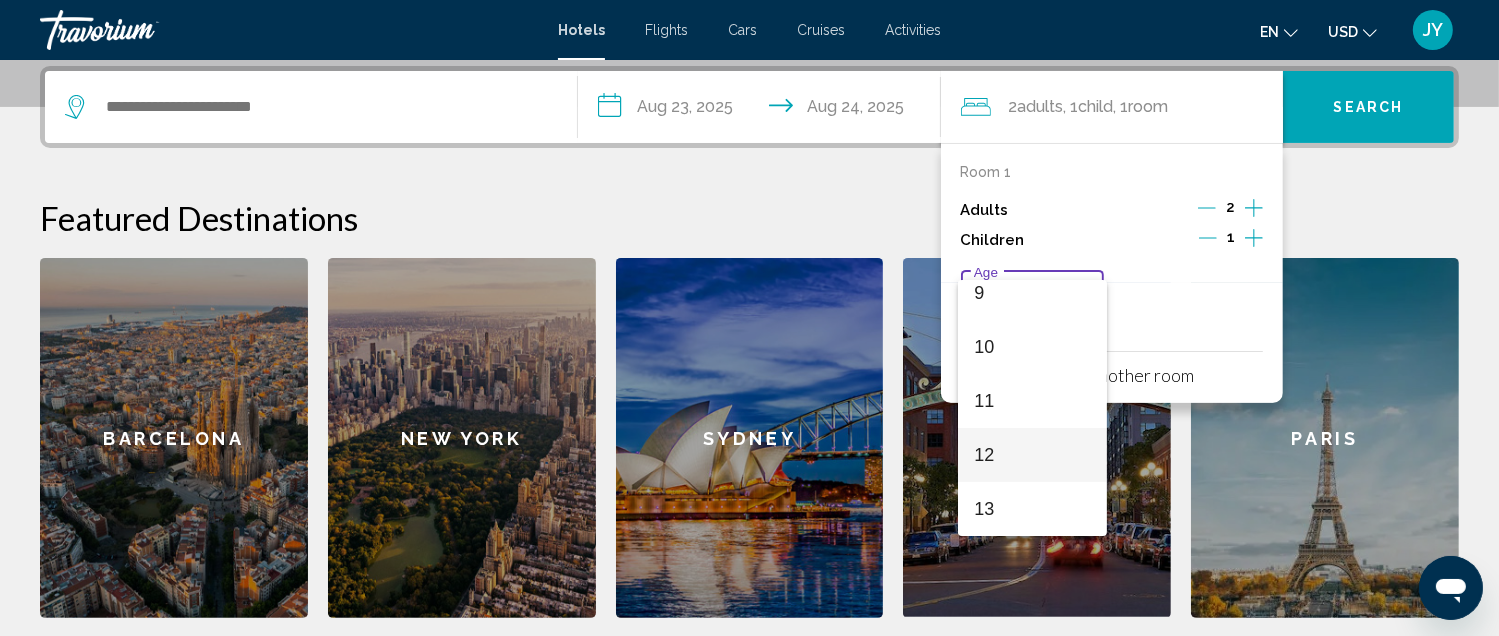 click on "12" at bounding box center (1032, 455) 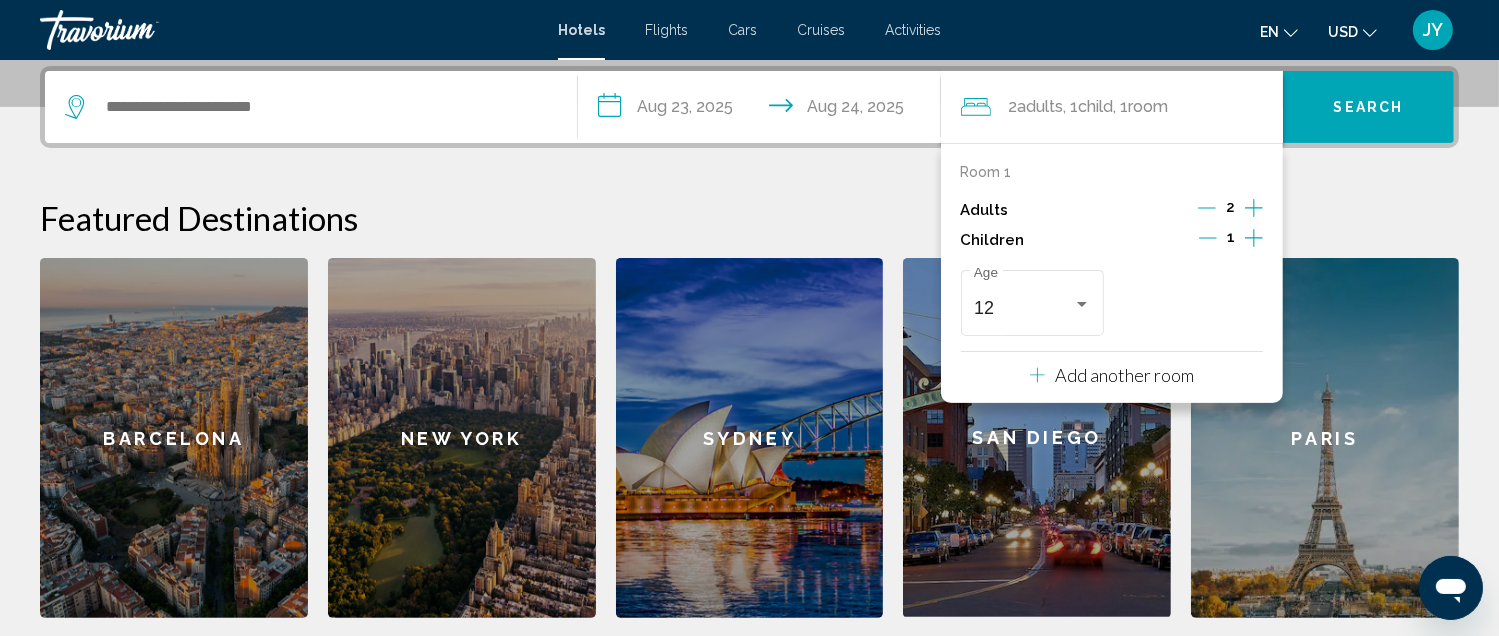 click on "Paris" at bounding box center (1325, 438) 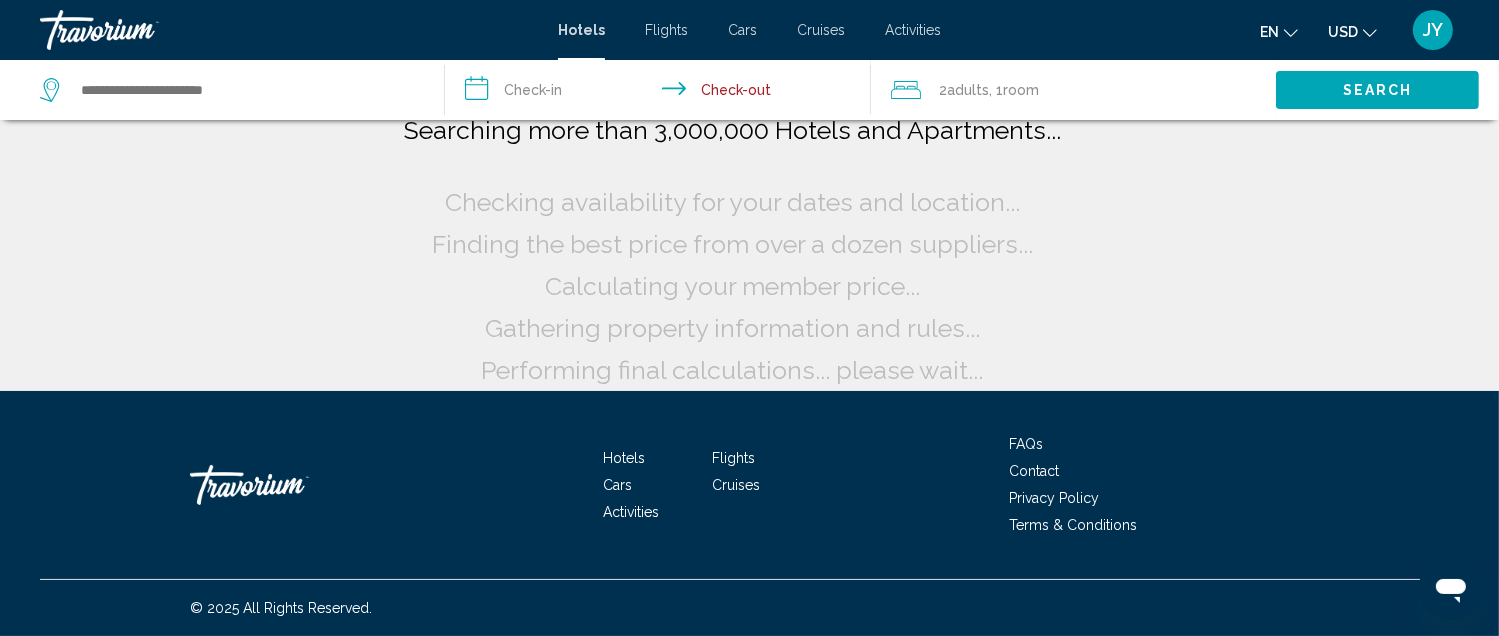scroll, scrollTop: 0, scrollLeft: 0, axis: both 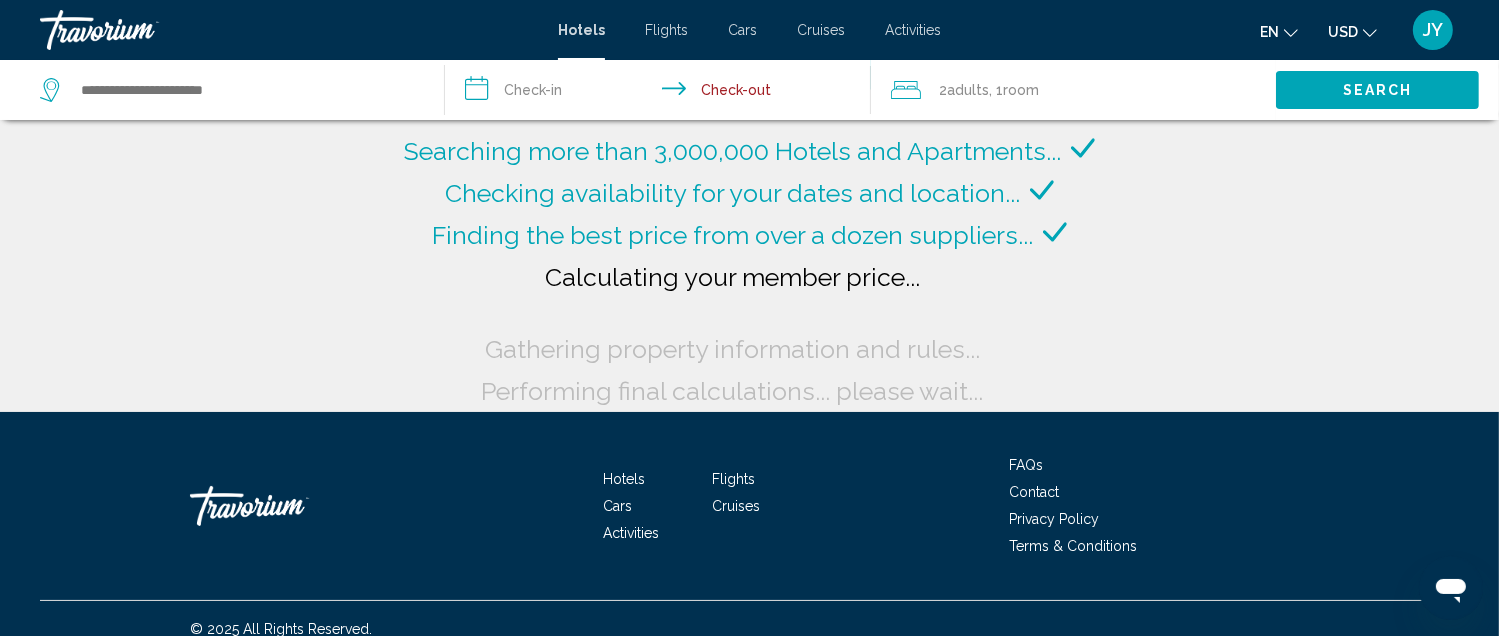 click on "**********" at bounding box center (661, 93) 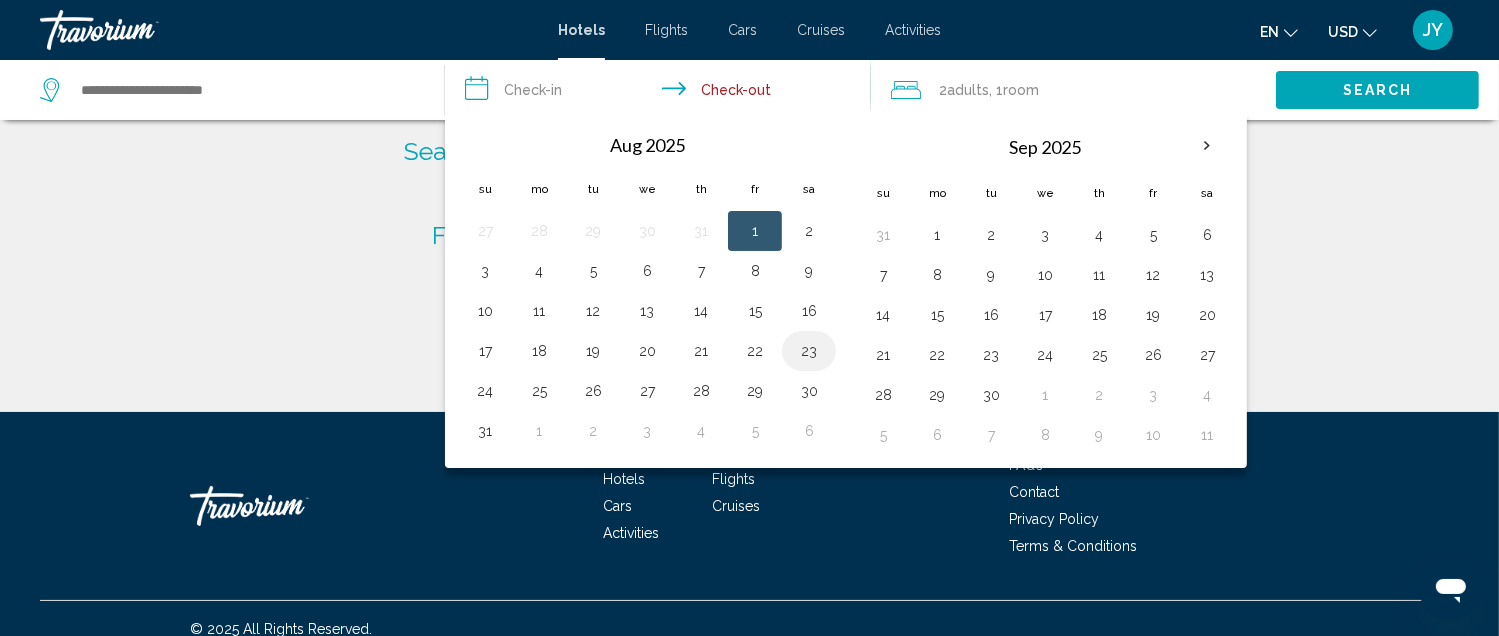 click on "23" at bounding box center [809, 351] 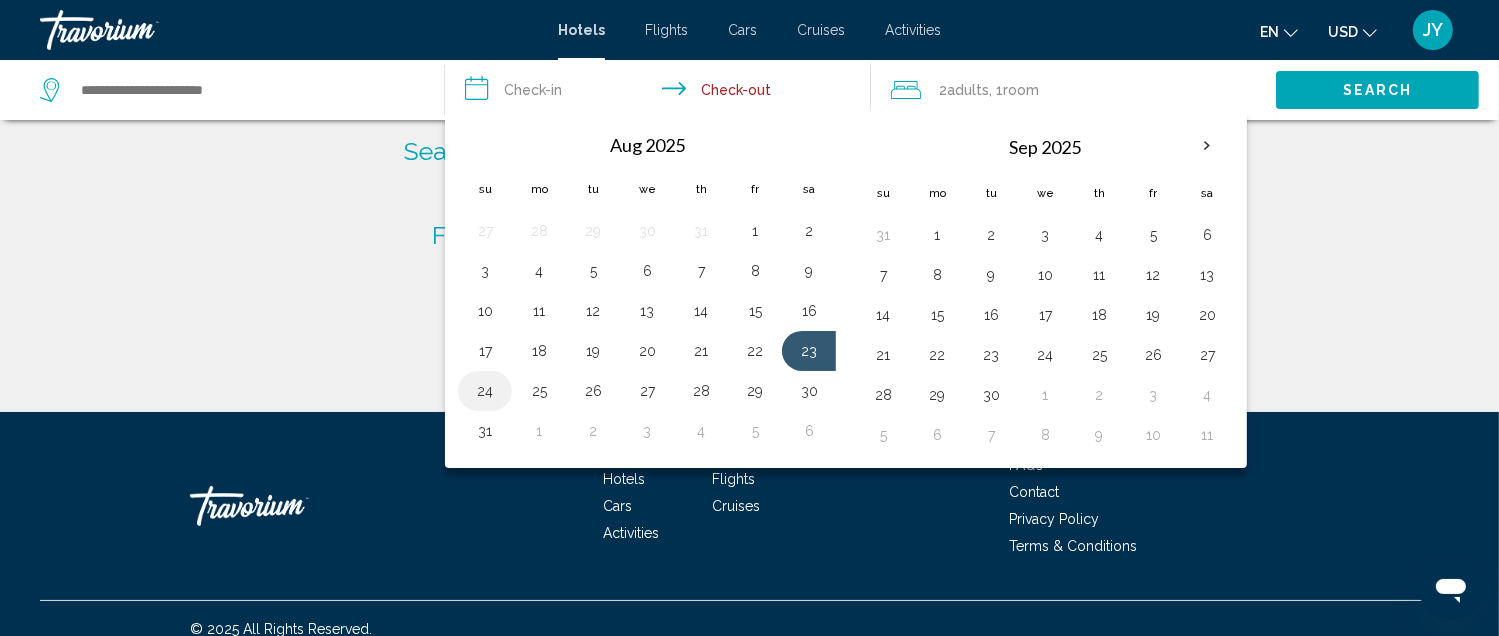 click on "24" at bounding box center [485, 391] 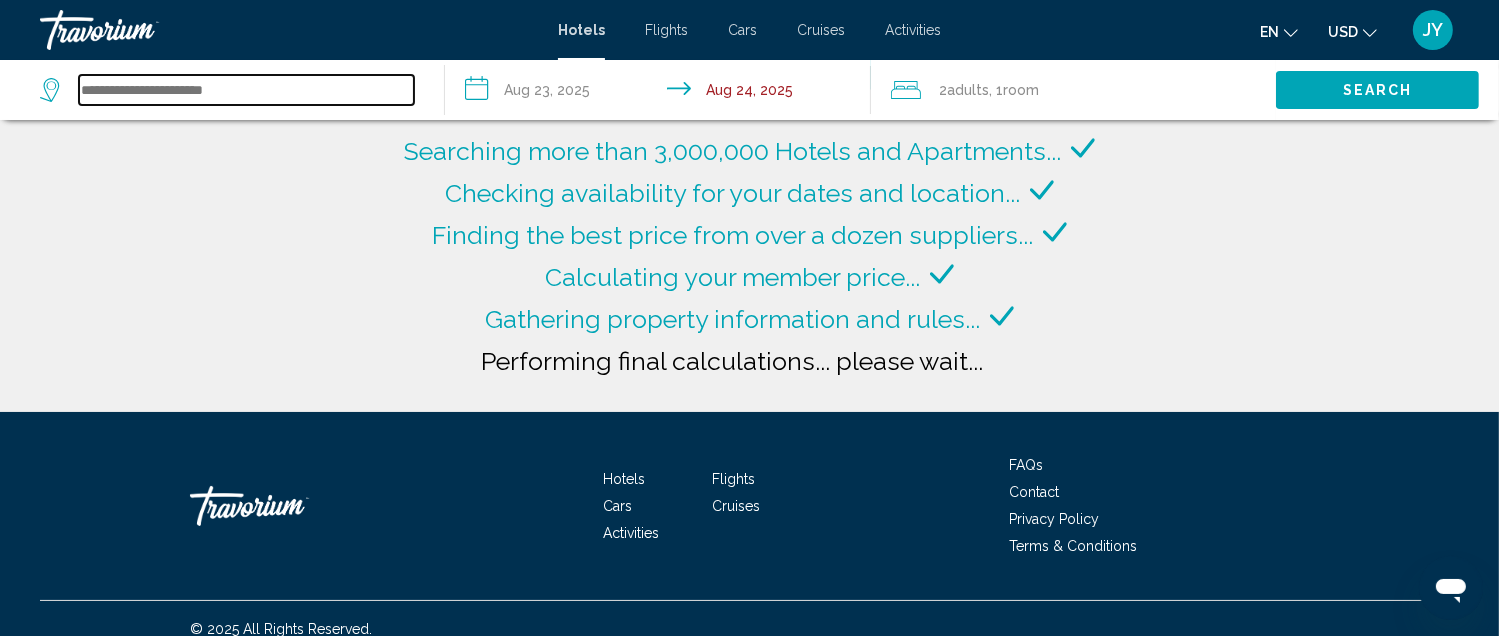 click at bounding box center [246, 90] 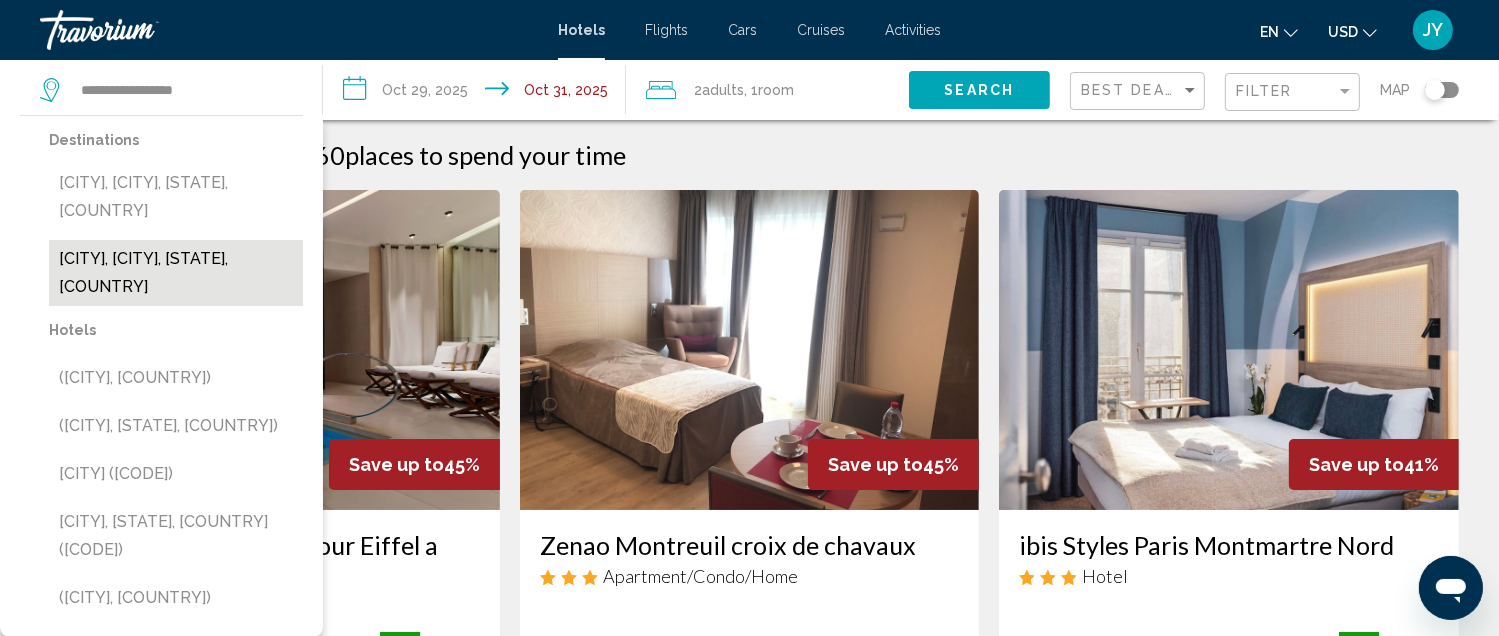 click on "[CITY], [CITY], [STATE], [COUNTRY]" at bounding box center (176, 273) 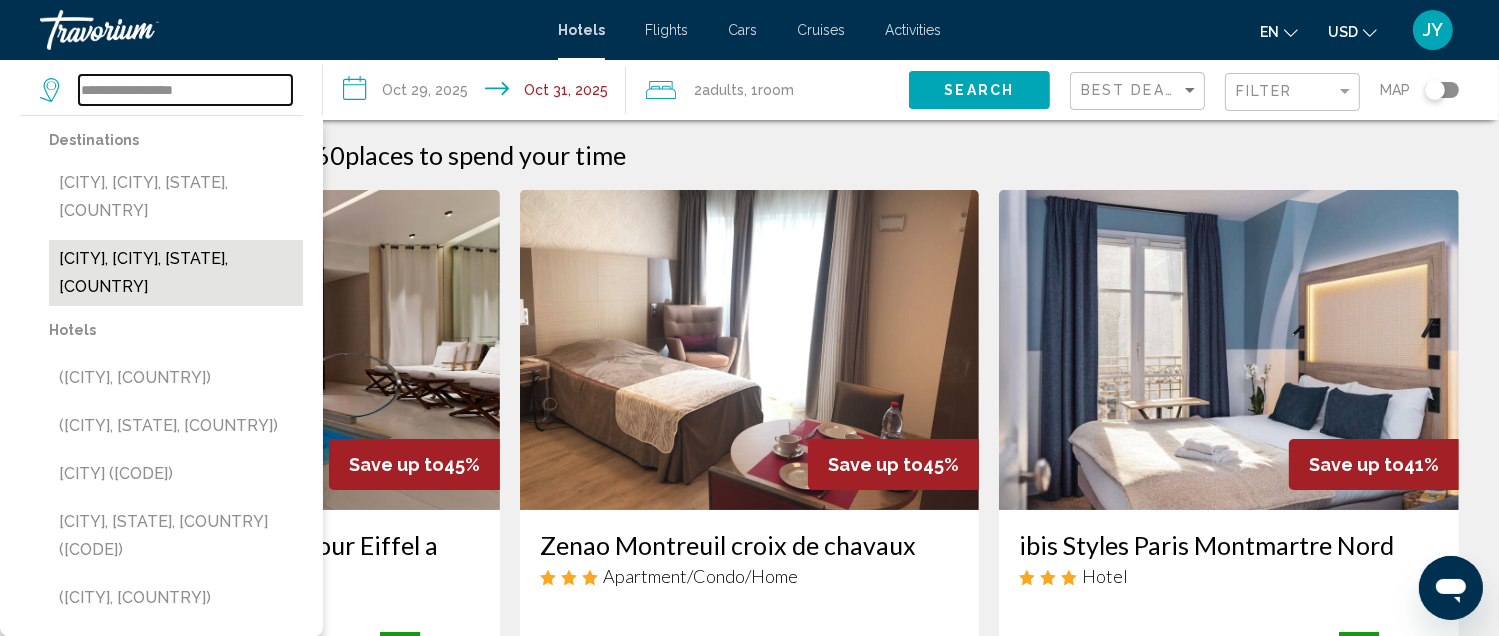 type on "**********" 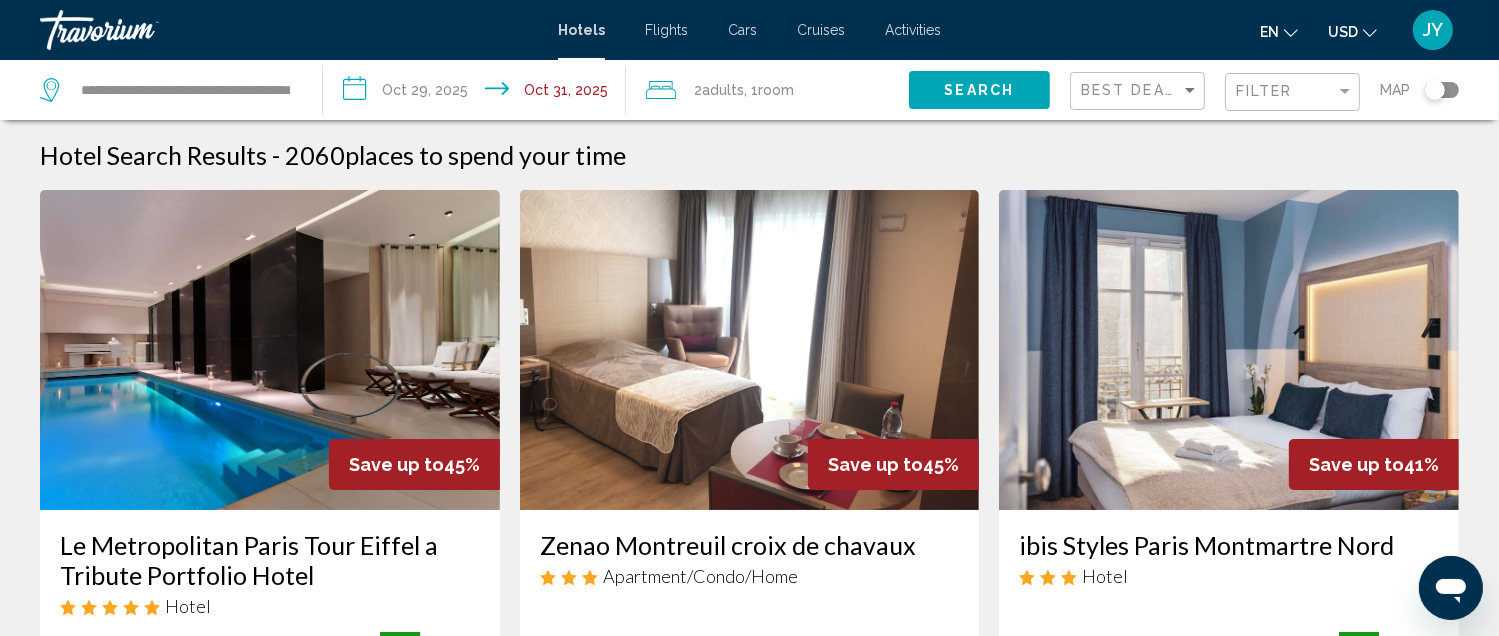 click on "**********" at bounding box center (478, 93) 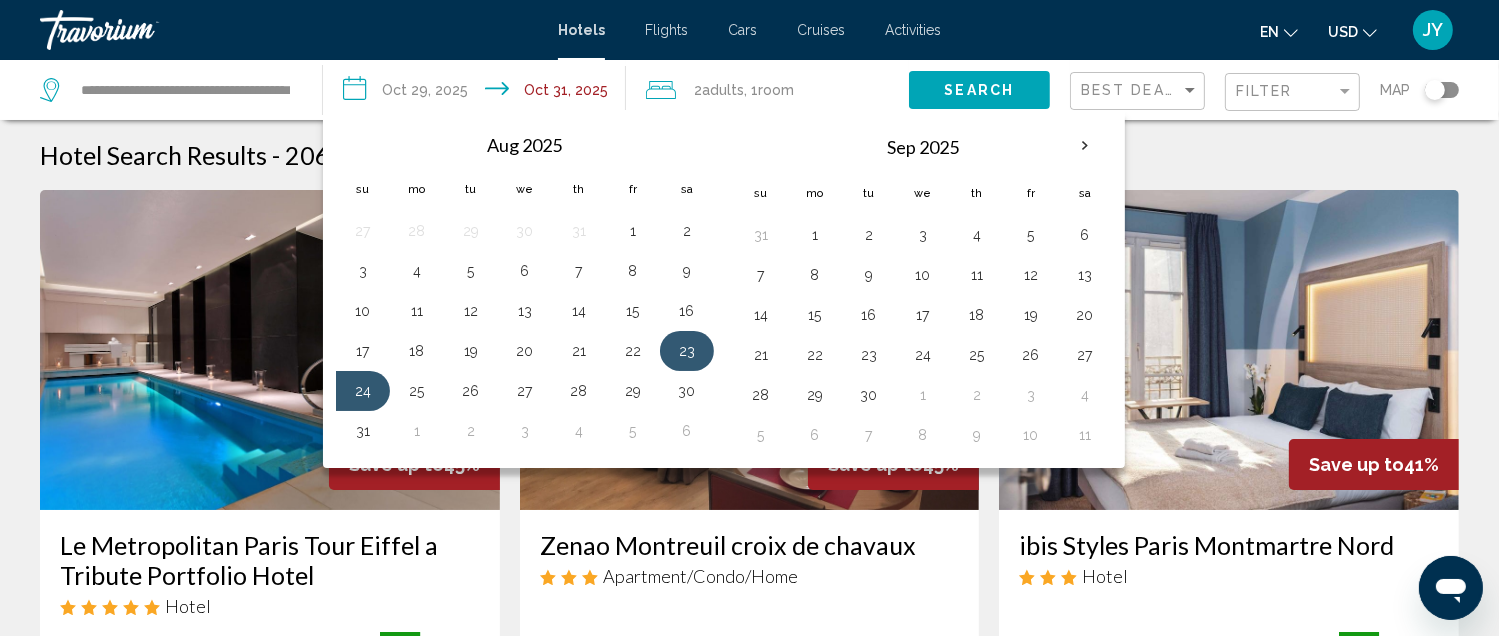 click on "23" at bounding box center (687, 351) 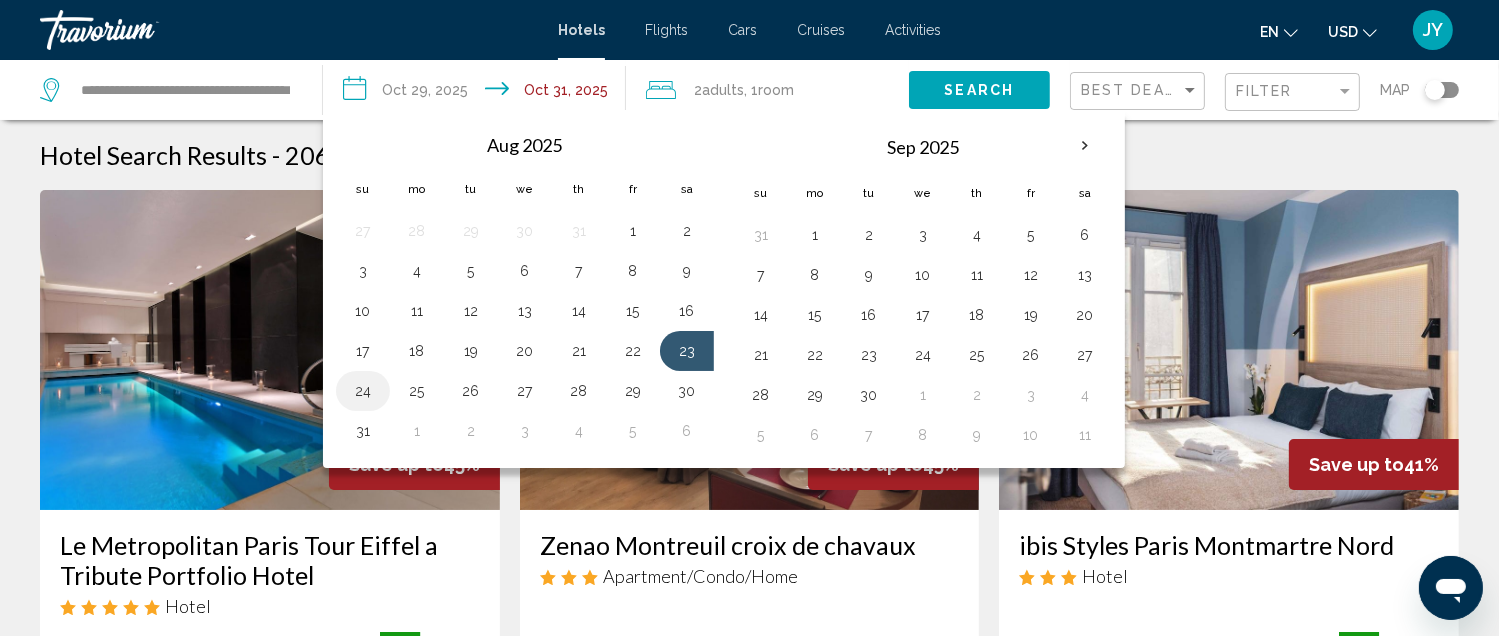 click on "24" at bounding box center (363, 391) 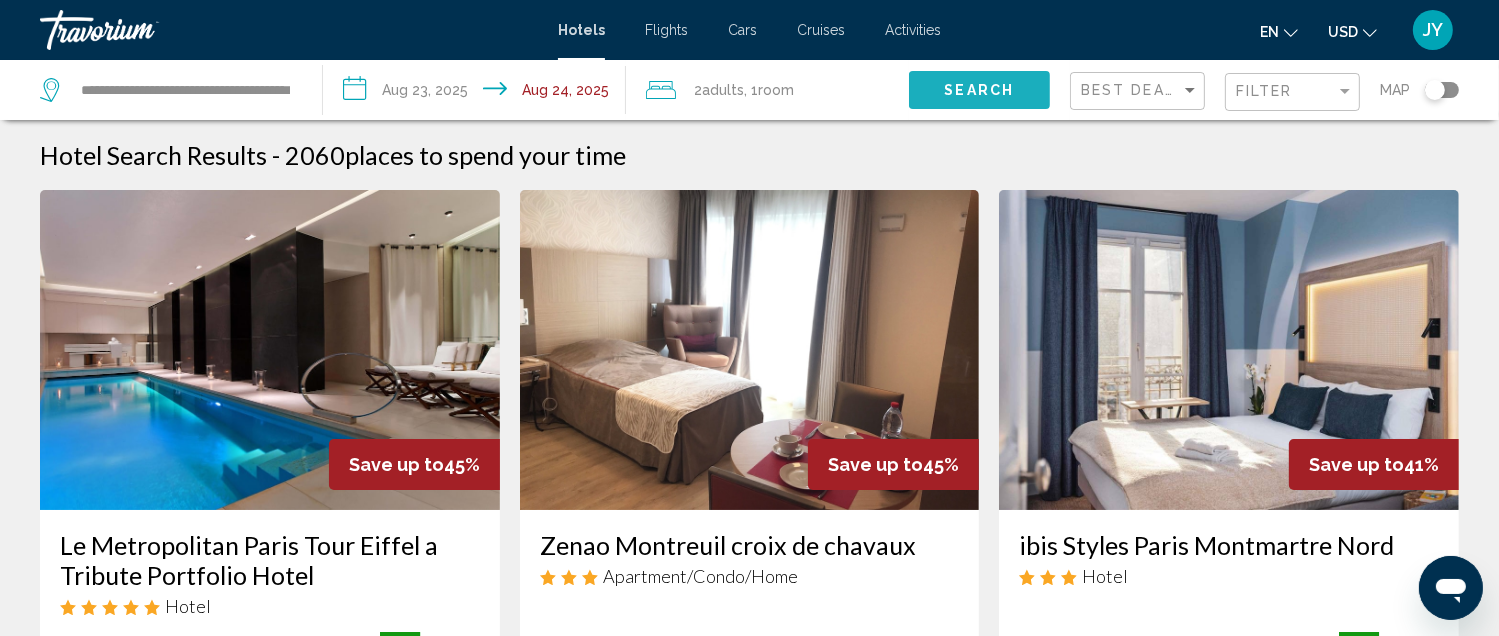 click on "Search" 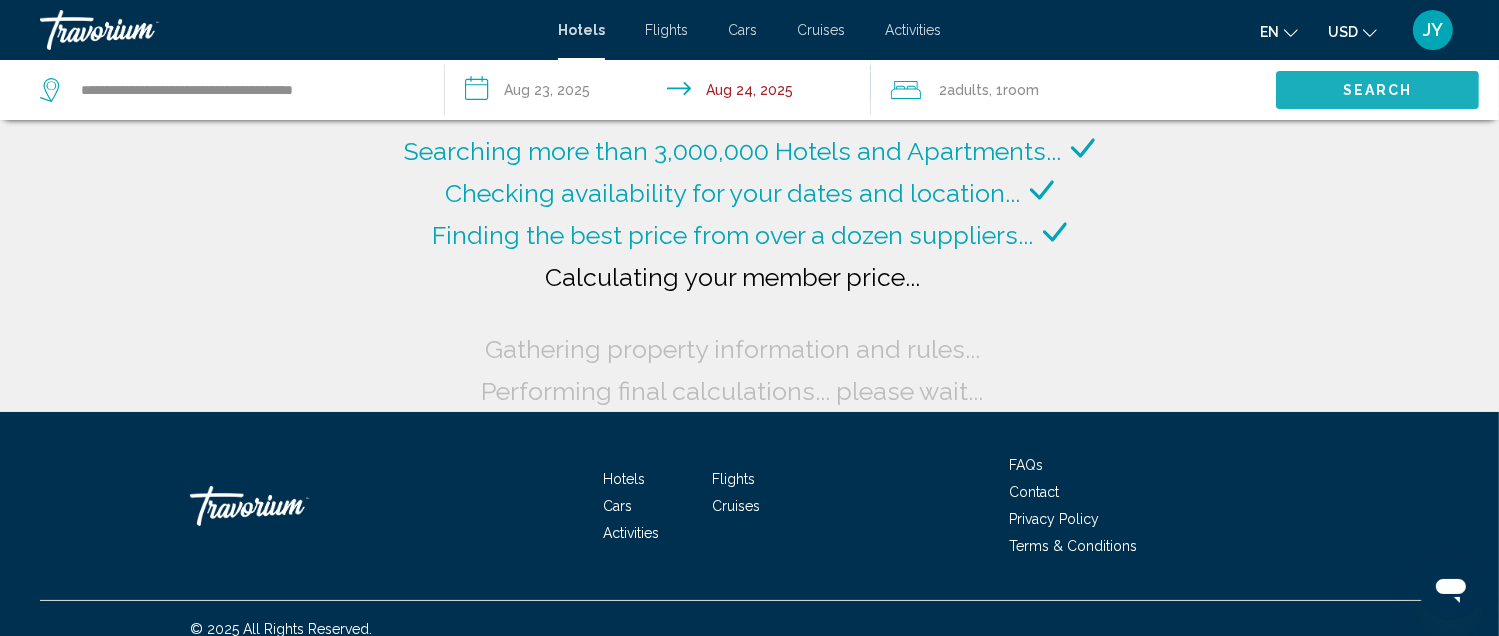click on "Search" 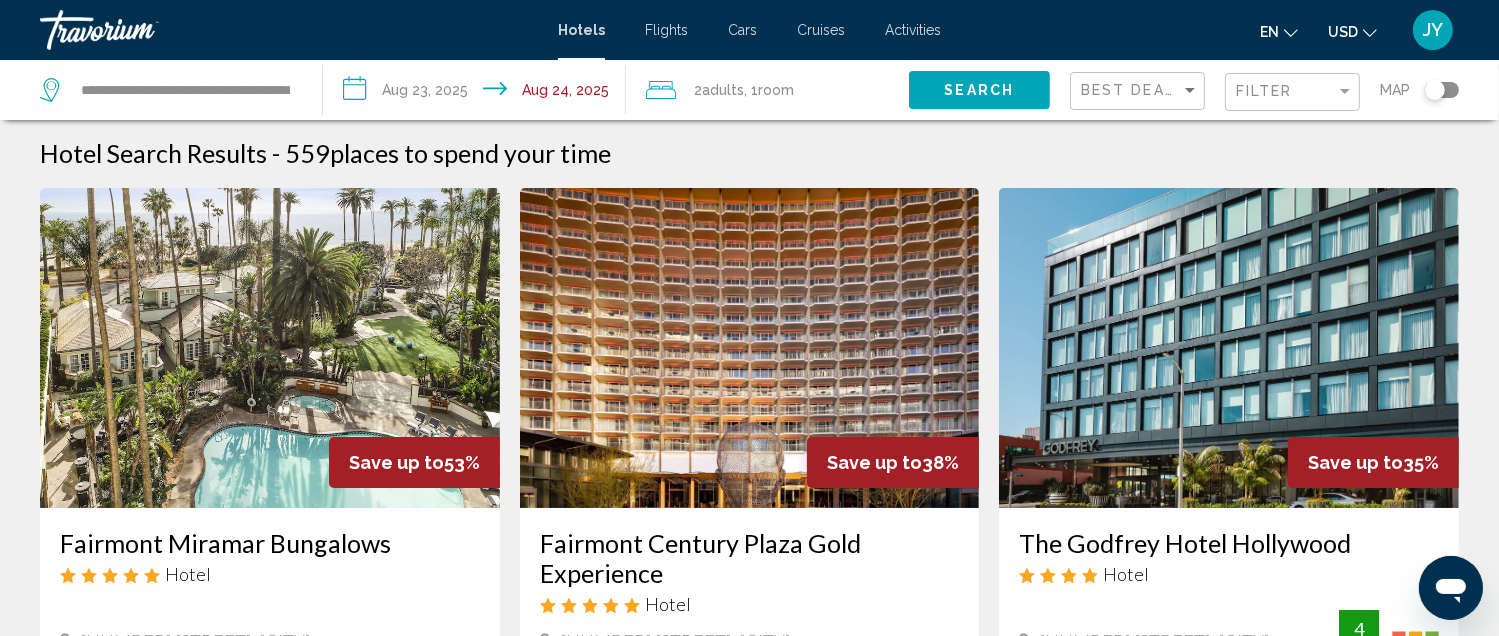 scroll, scrollTop: 0, scrollLeft: 0, axis: both 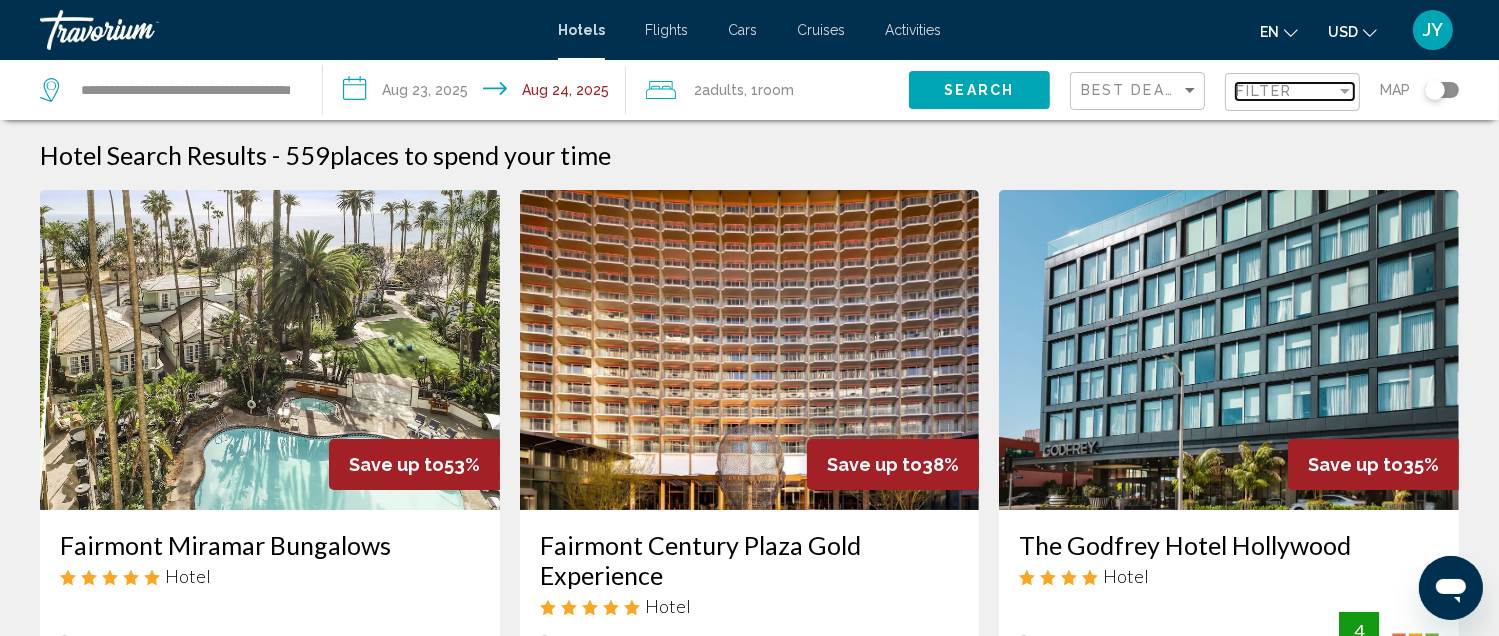 click at bounding box center [1345, 91] 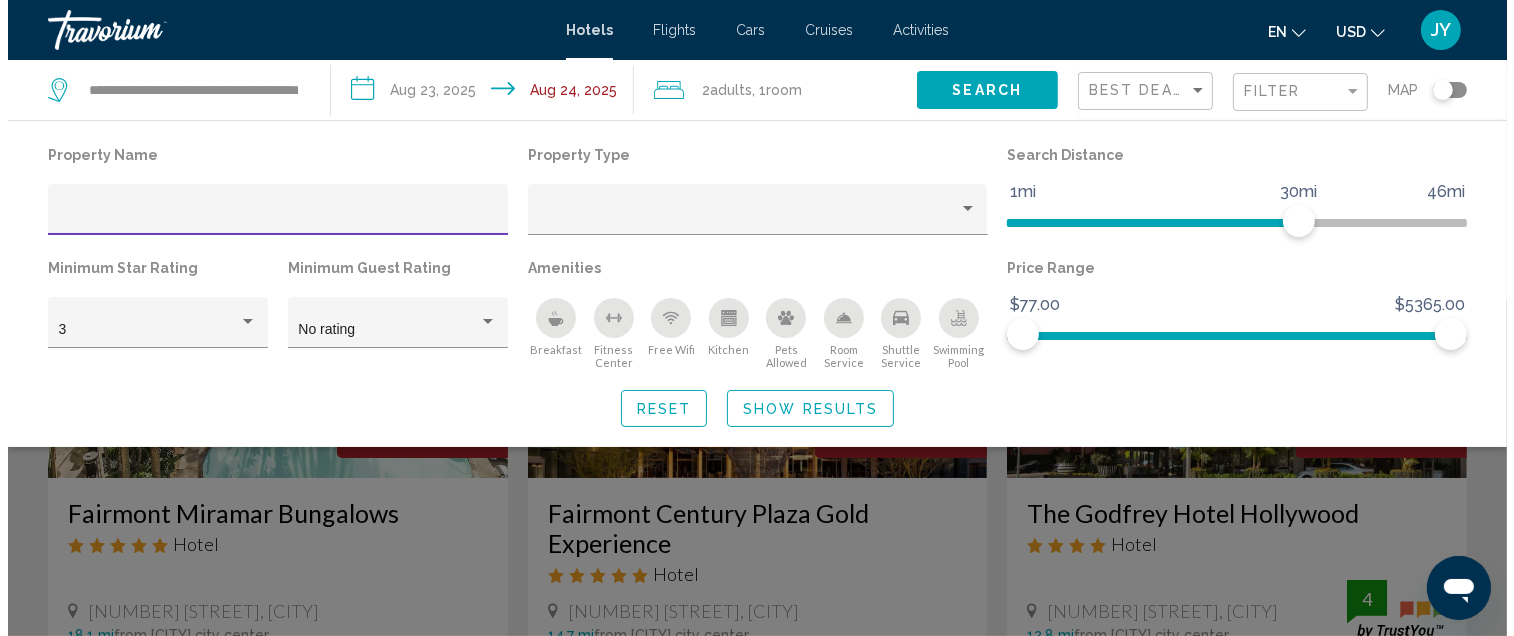 scroll, scrollTop: 0, scrollLeft: 0, axis: both 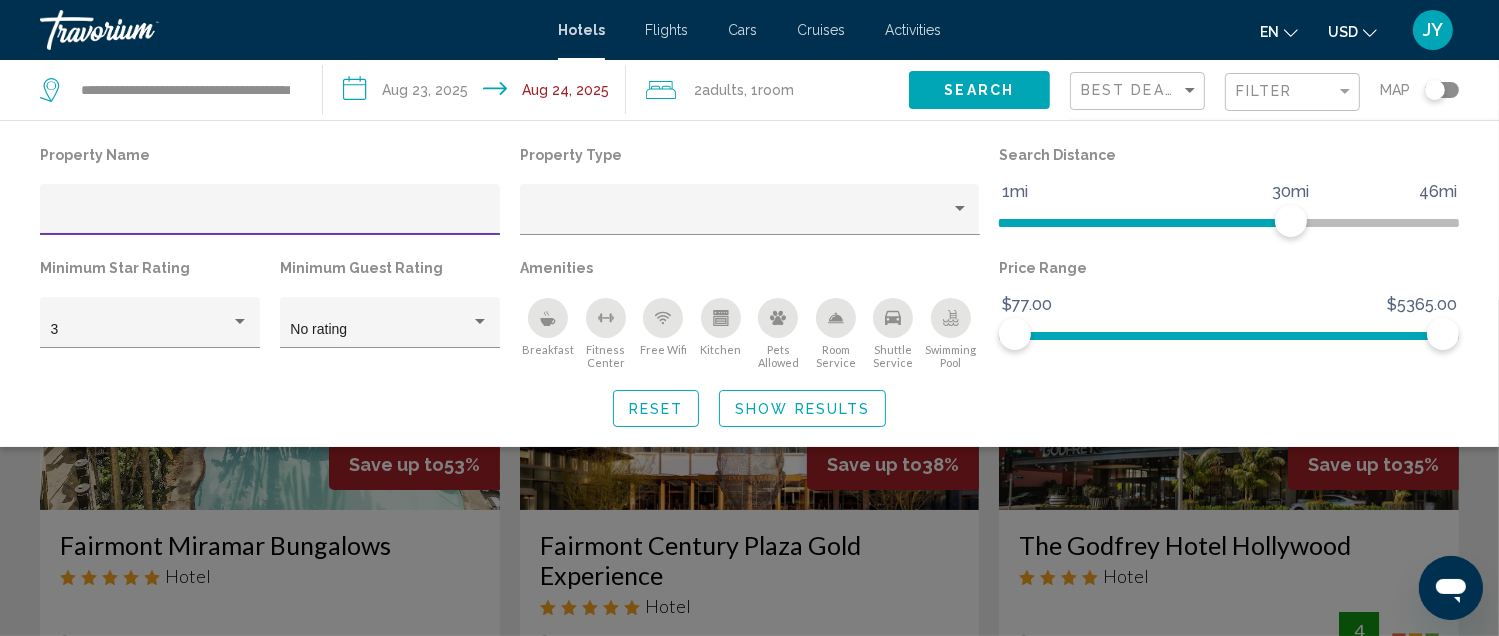 click at bounding box center (270, 217) 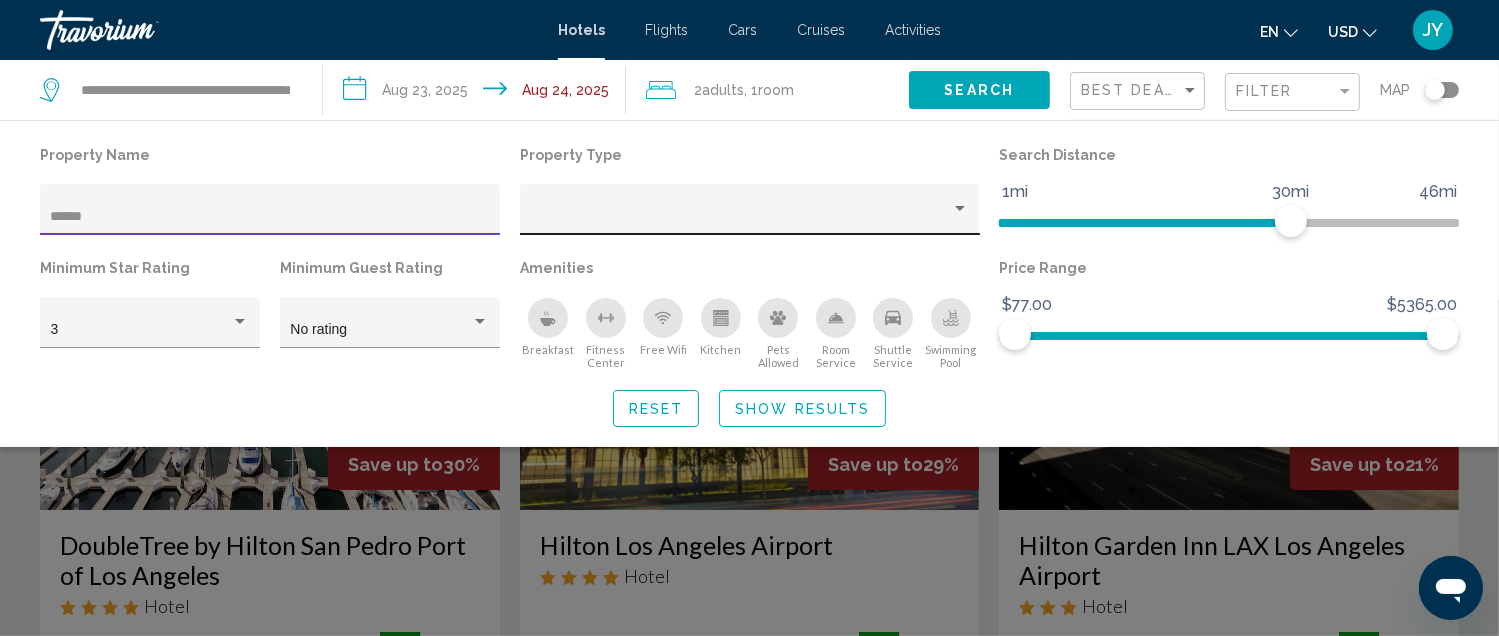 type on "******" 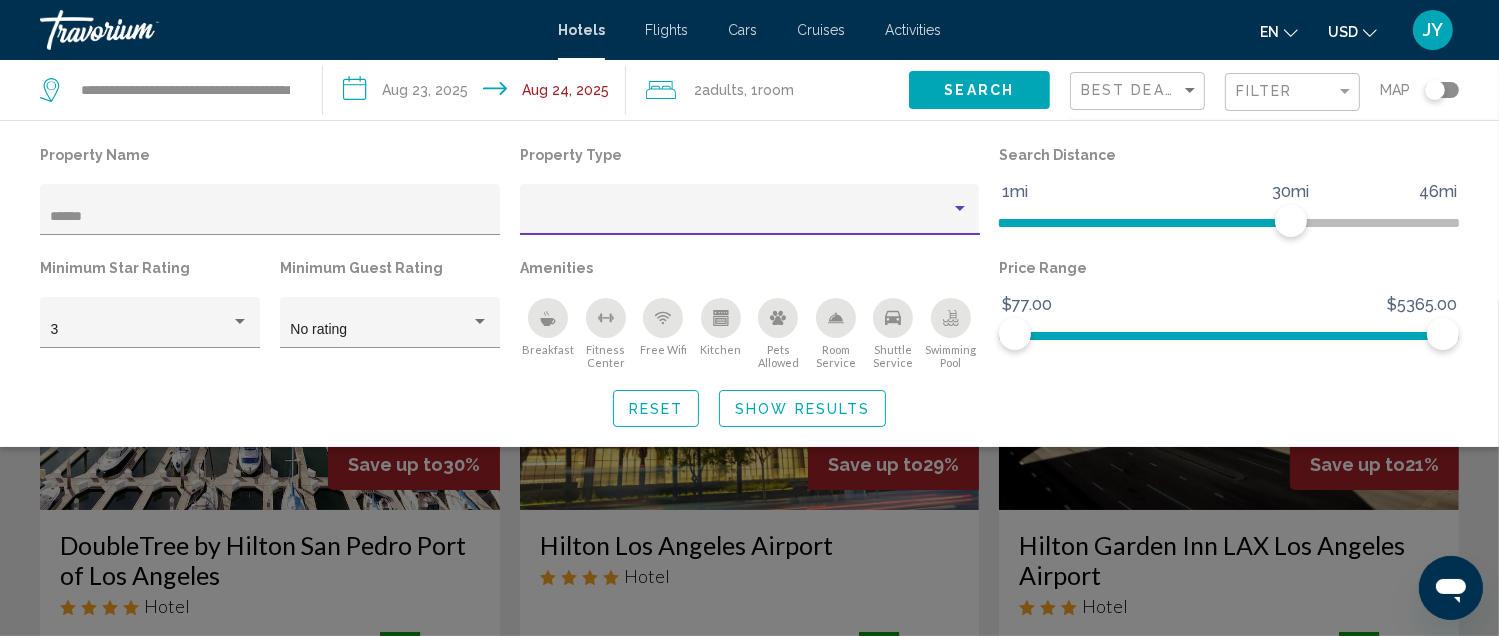 click at bounding box center (960, 208) 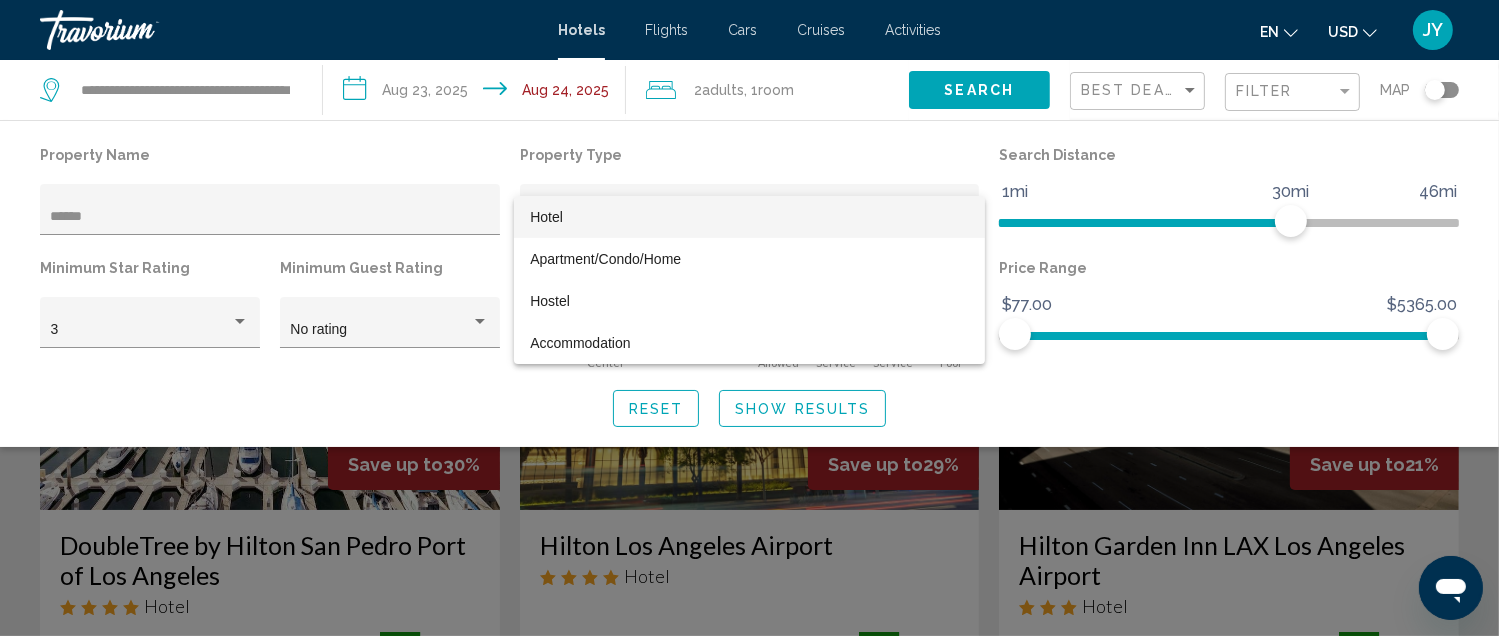 click on "Hotel" at bounding box center (749, 217) 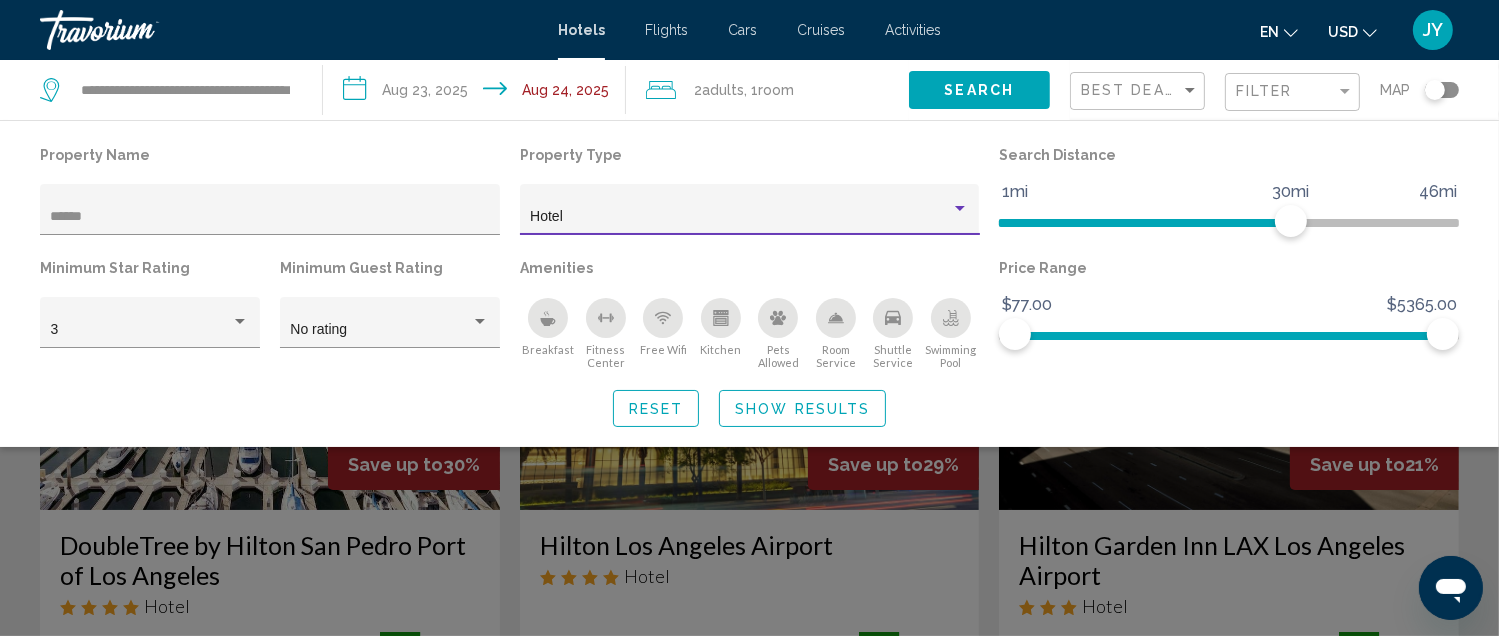 click on "Reset Show Results" 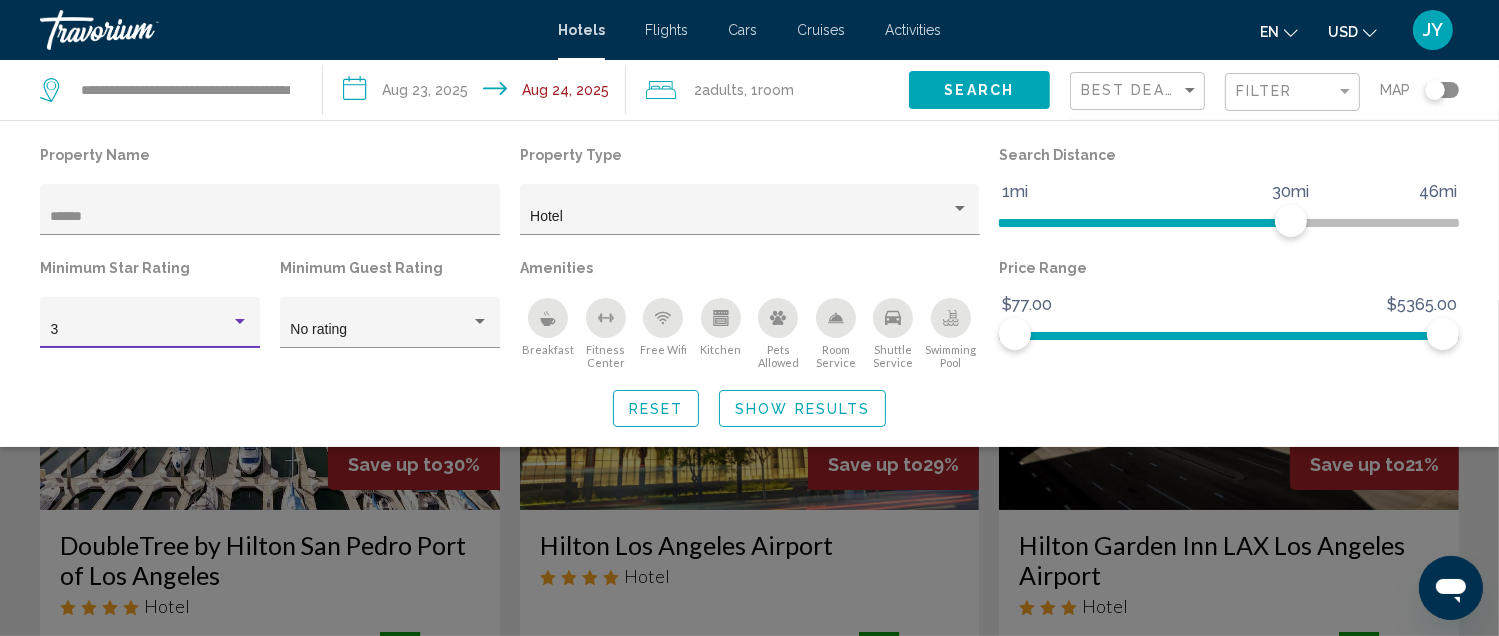 click at bounding box center (240, 321) 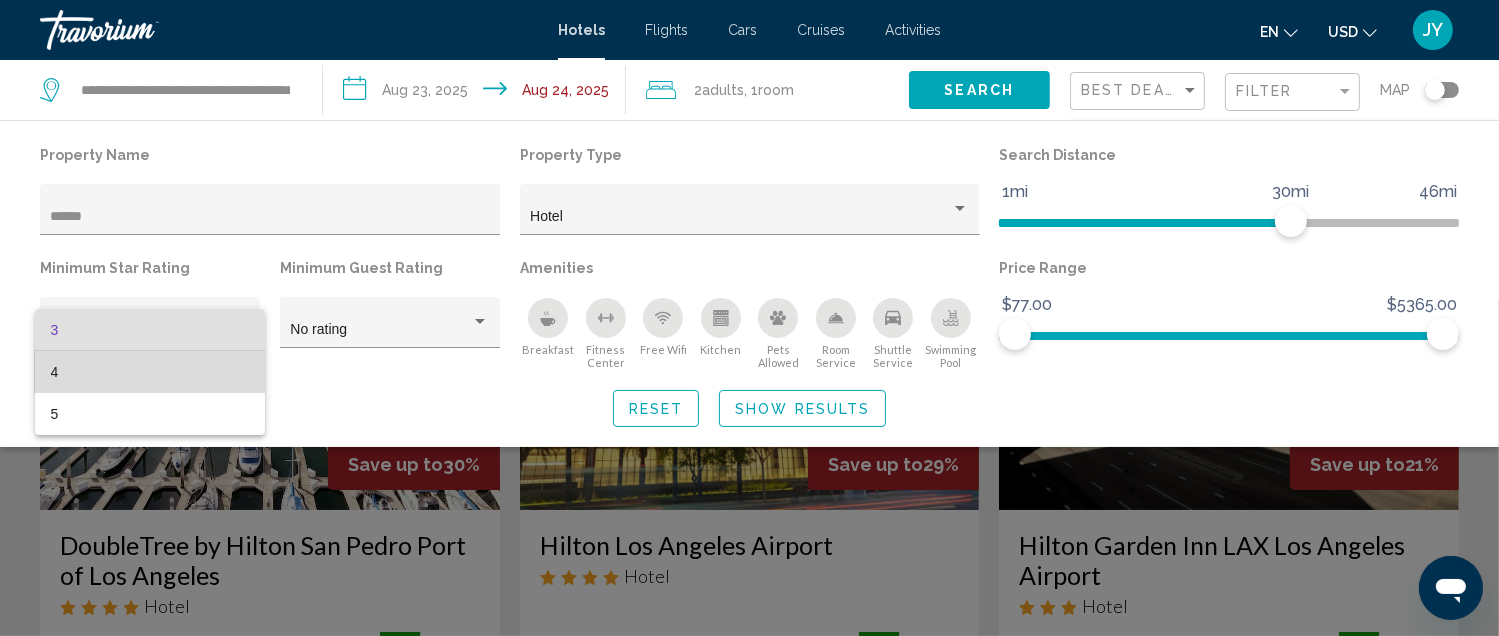 click on "4" at bounding box center (150, 372) 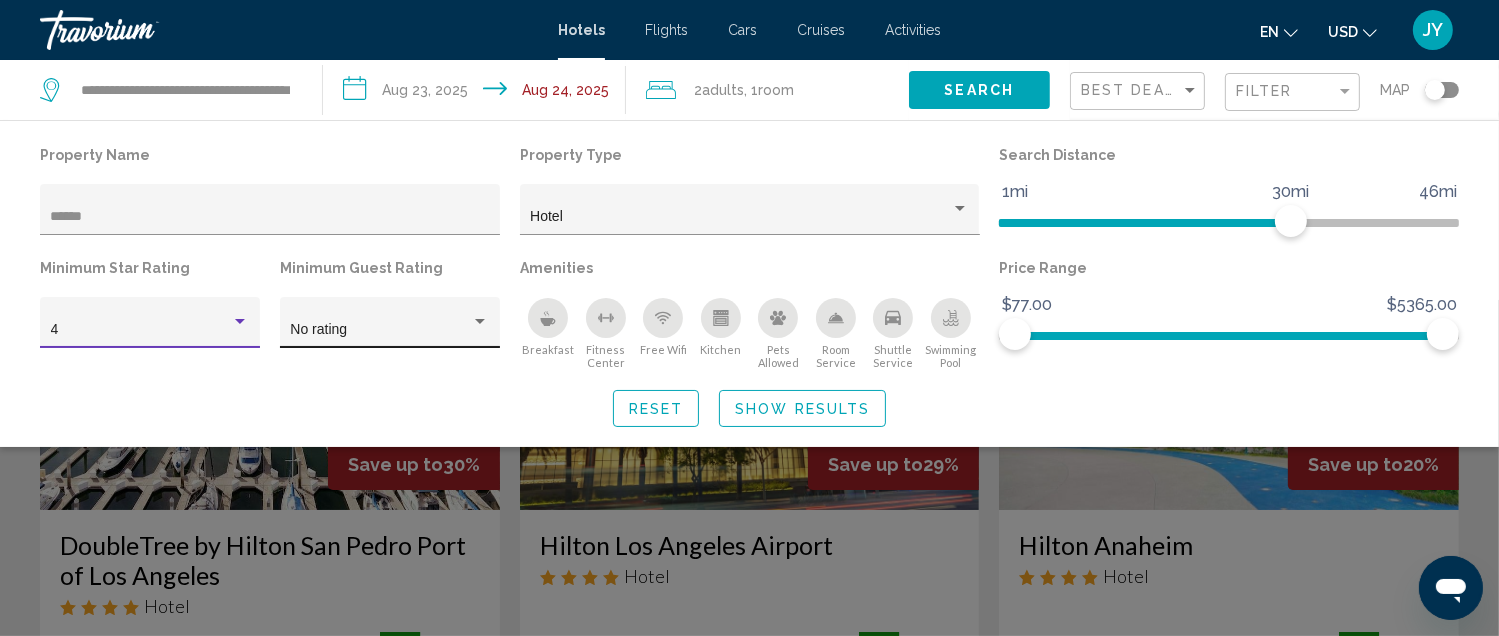 click at bounding box center [480, 321] 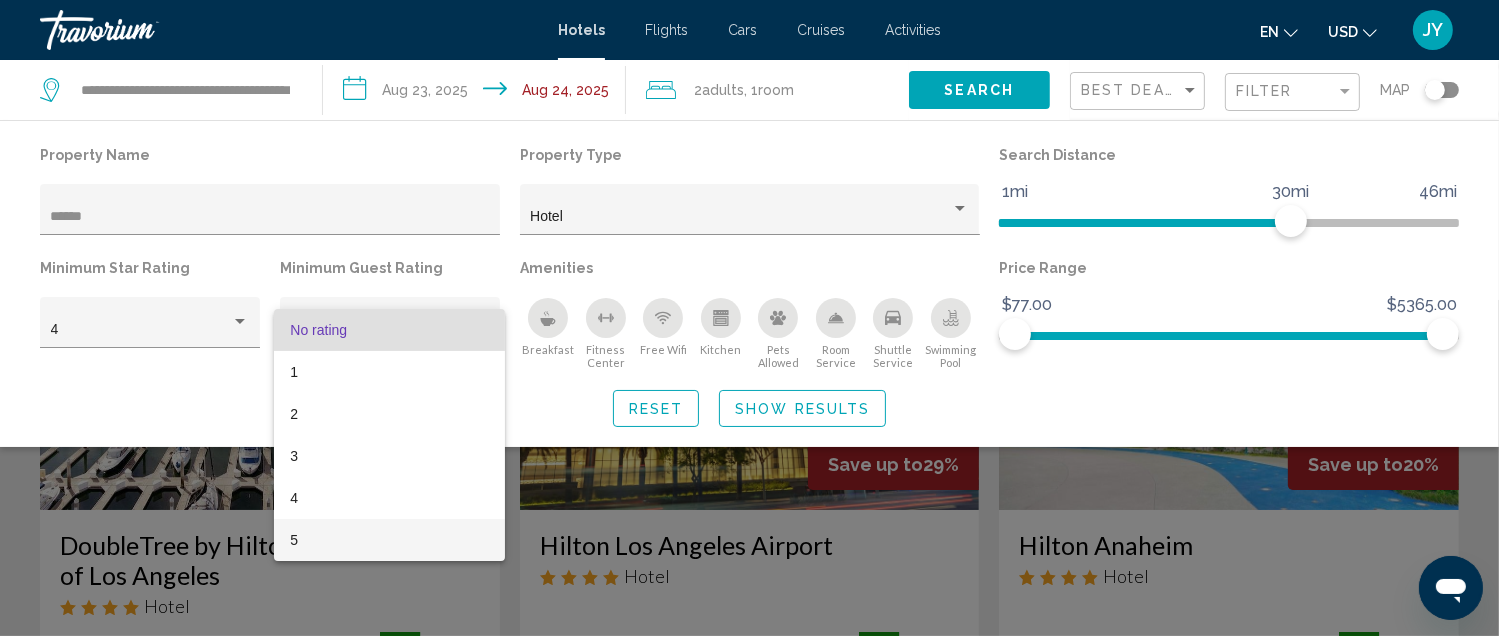 click on "5" at bounding box center (389, 540) 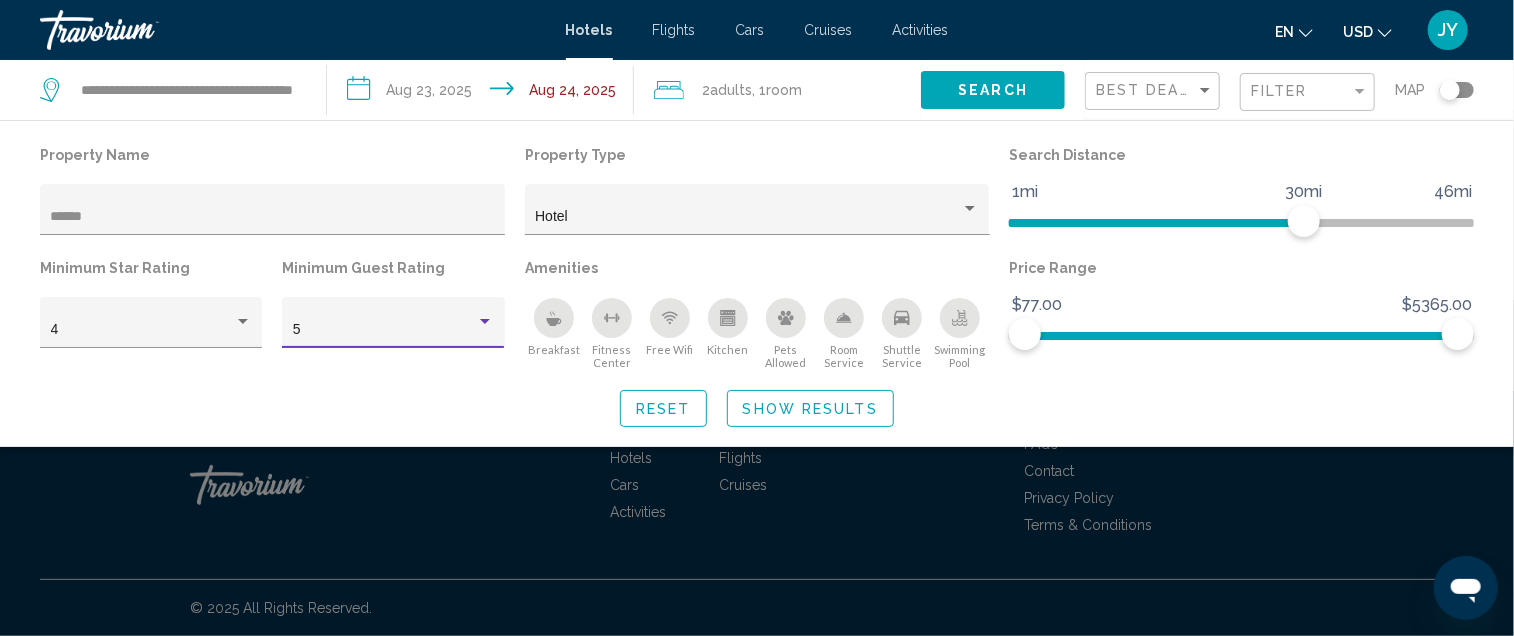 click on "Search" 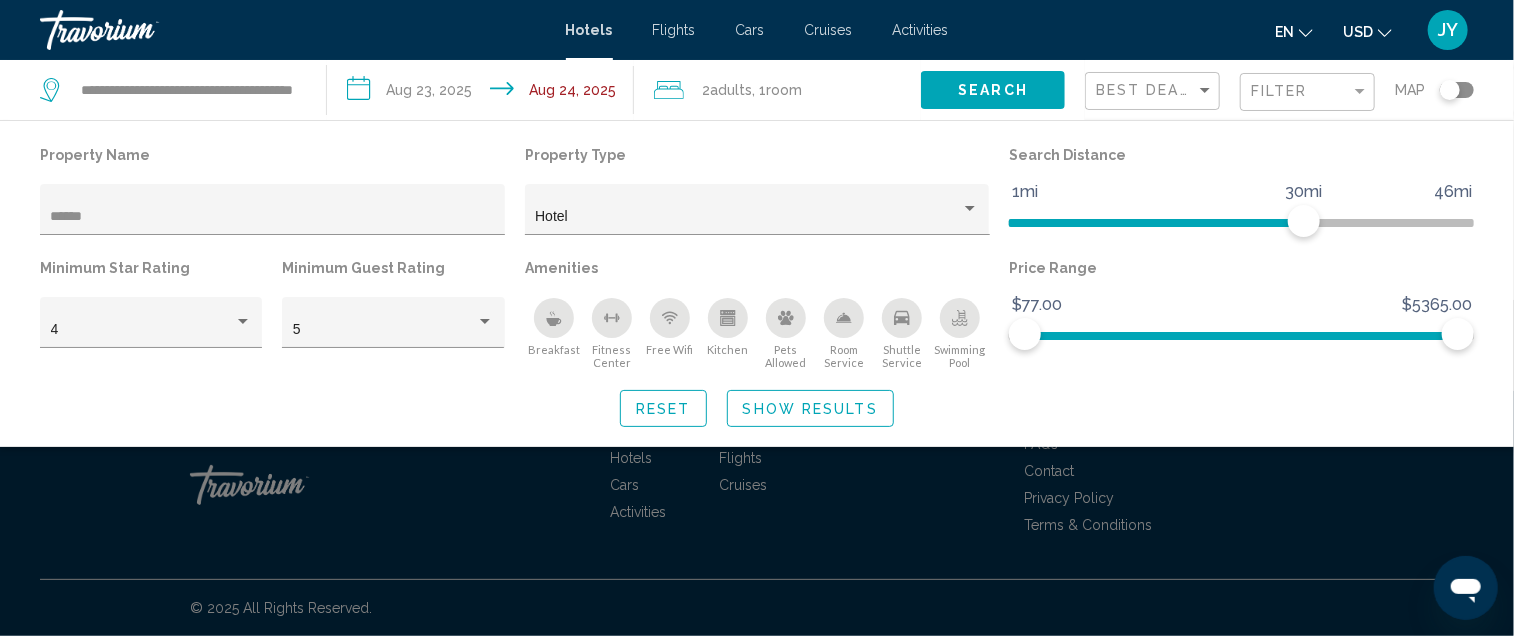 click 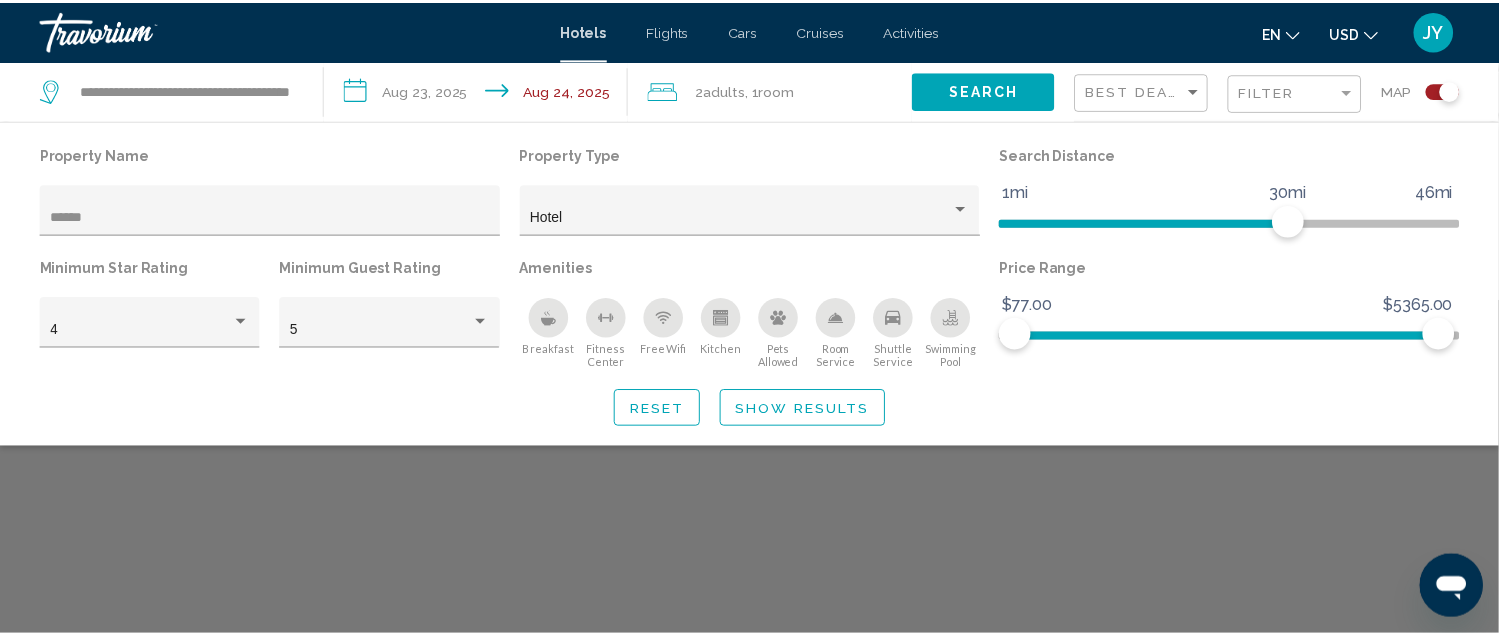 scroll, scrollTop: 120, scrollLeft: 0, axis: vertical 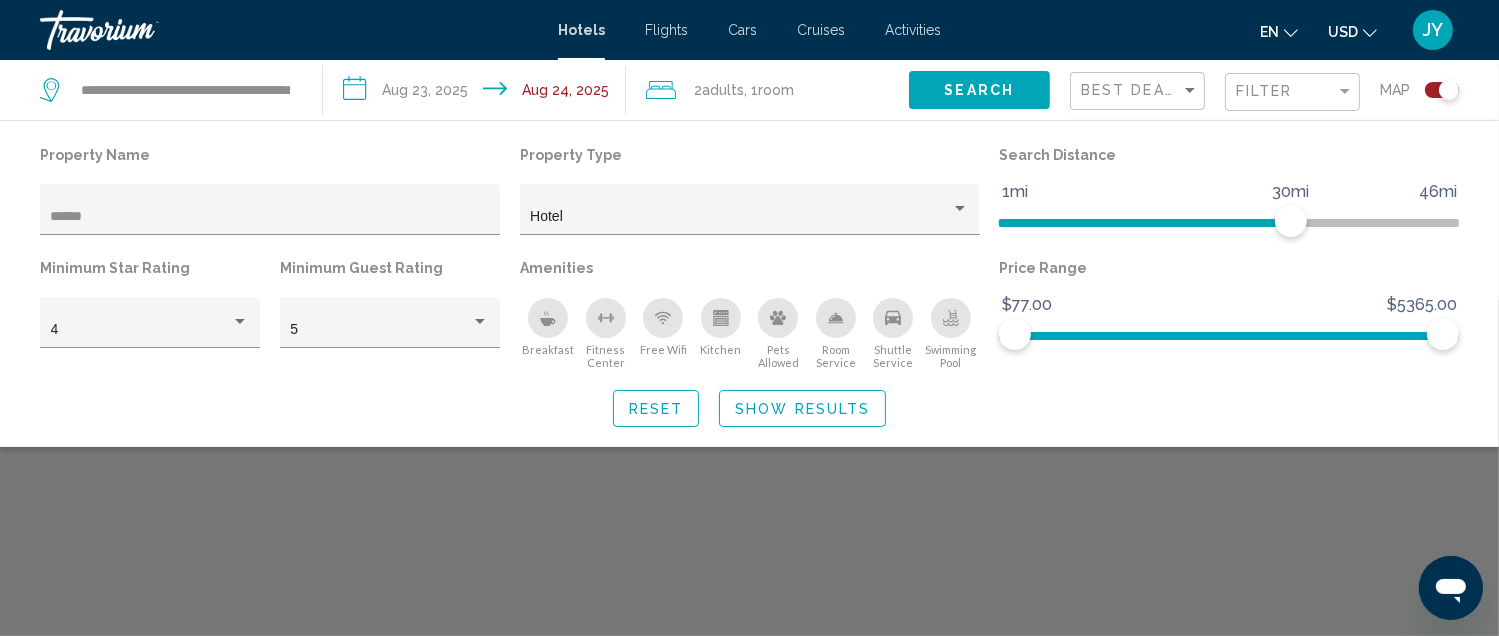 click on "Search" 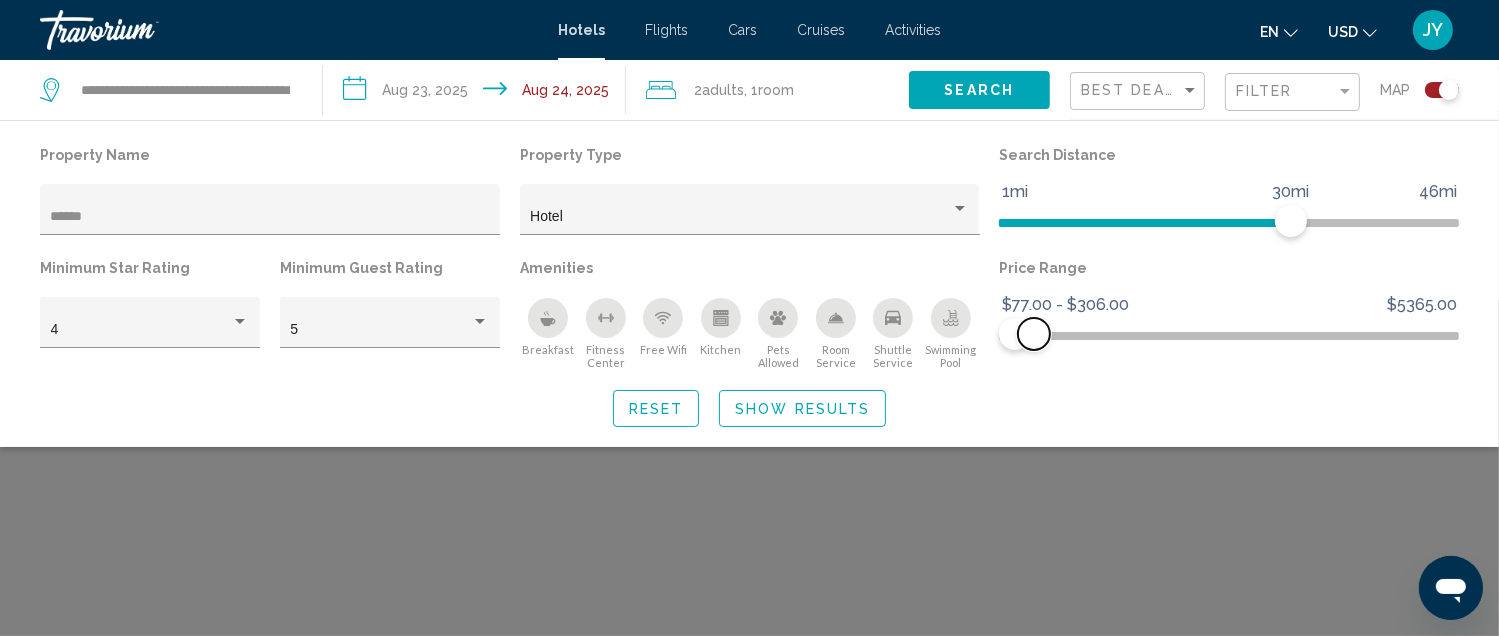 drag, startPoint x: 1444, startPoint y: 334, endPoint x: 1034, endPoint y: 357, distance: 410.64462 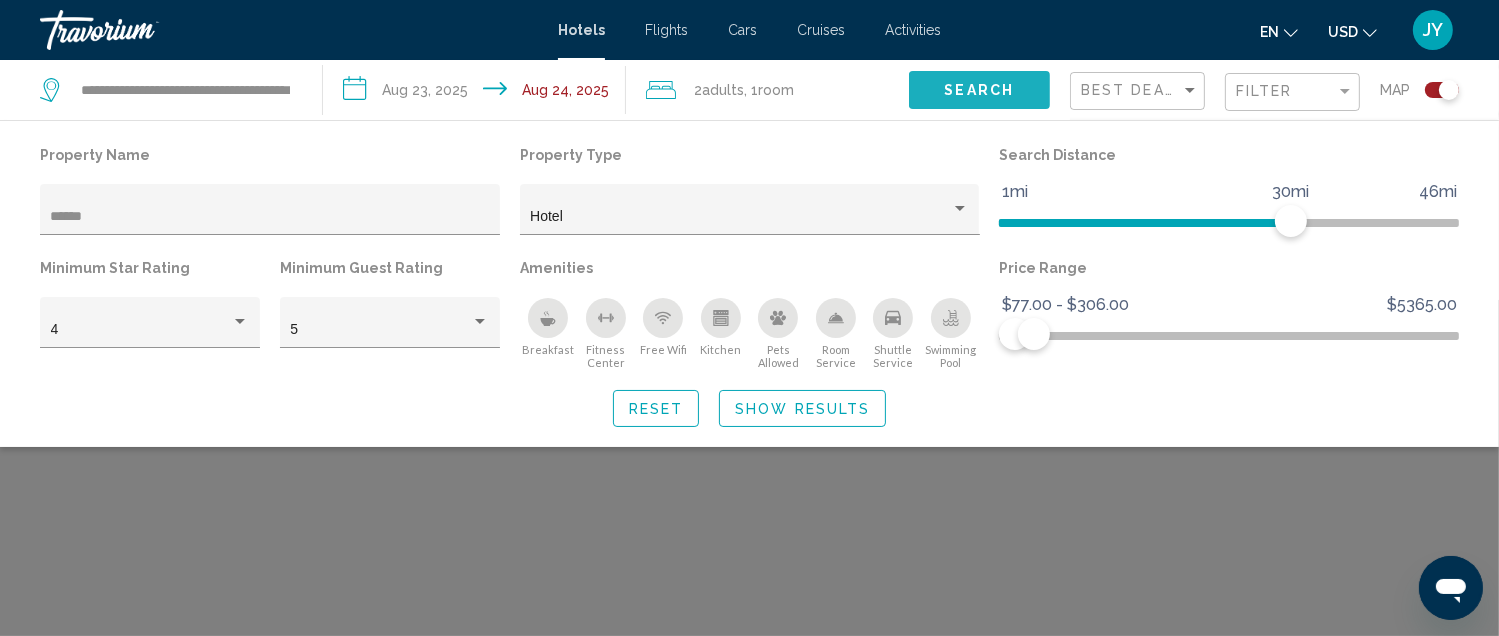 click on "Search" 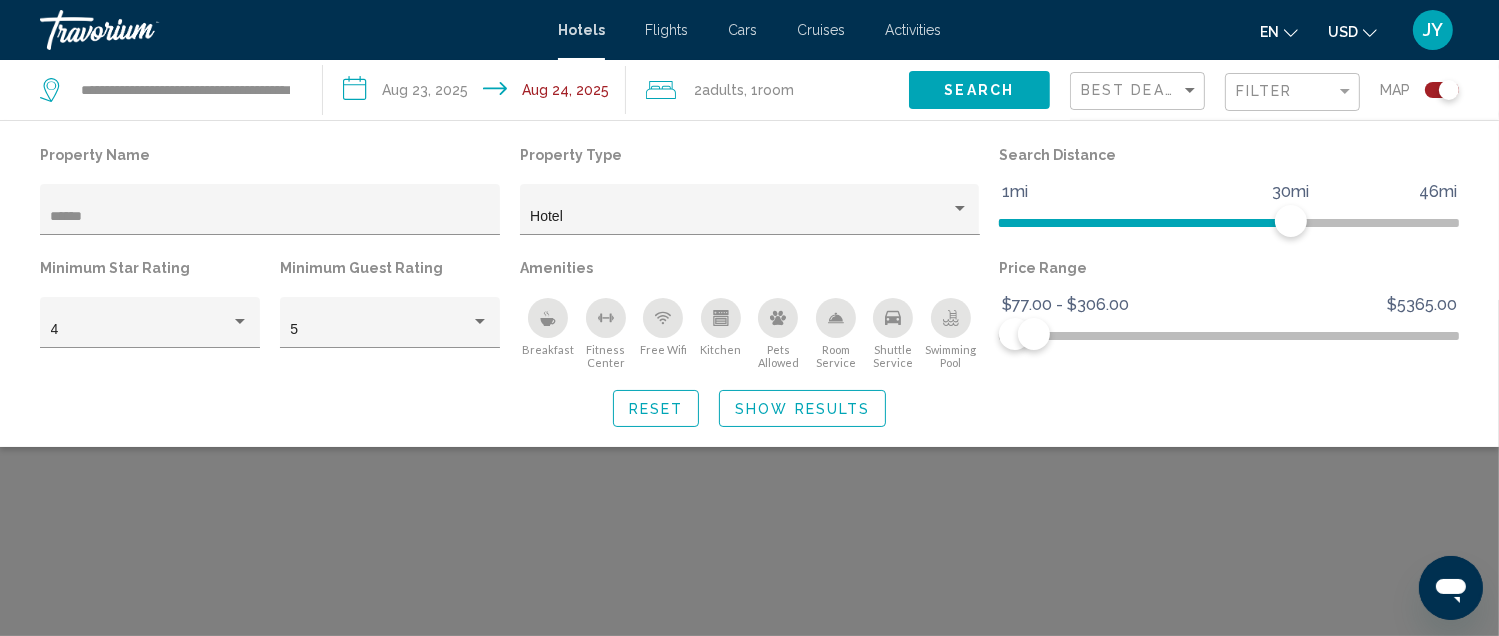 scroll, scrollTop: 0, scrollLeft: 0, axis: both 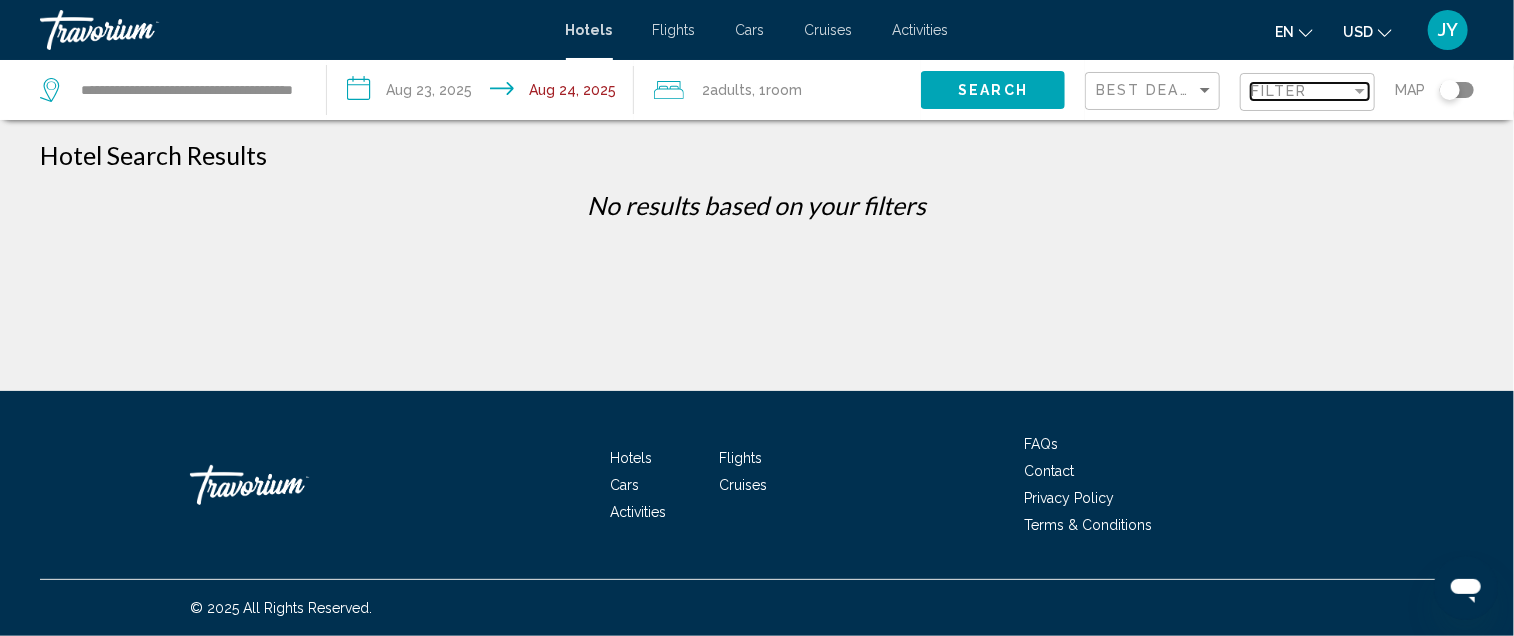 click at bounding box center [1360, 91] 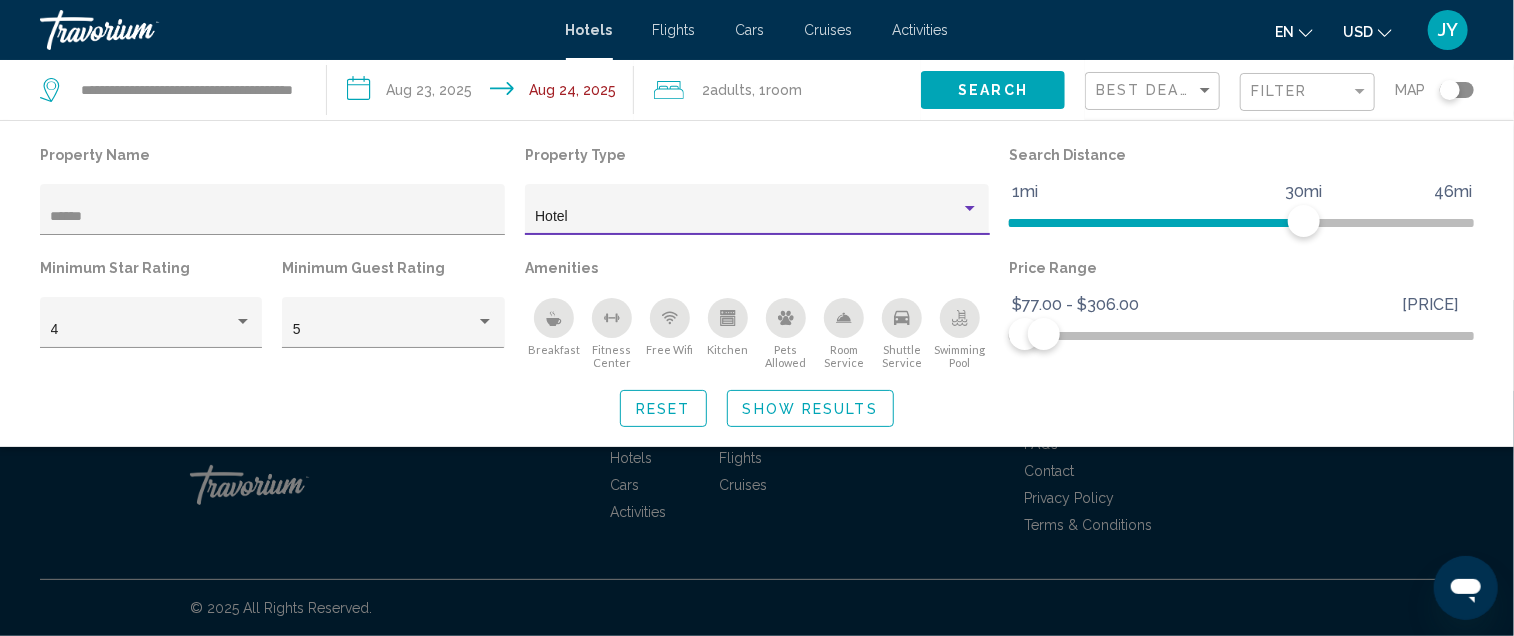 click on "Hotel" at bounding box center (551, 216) 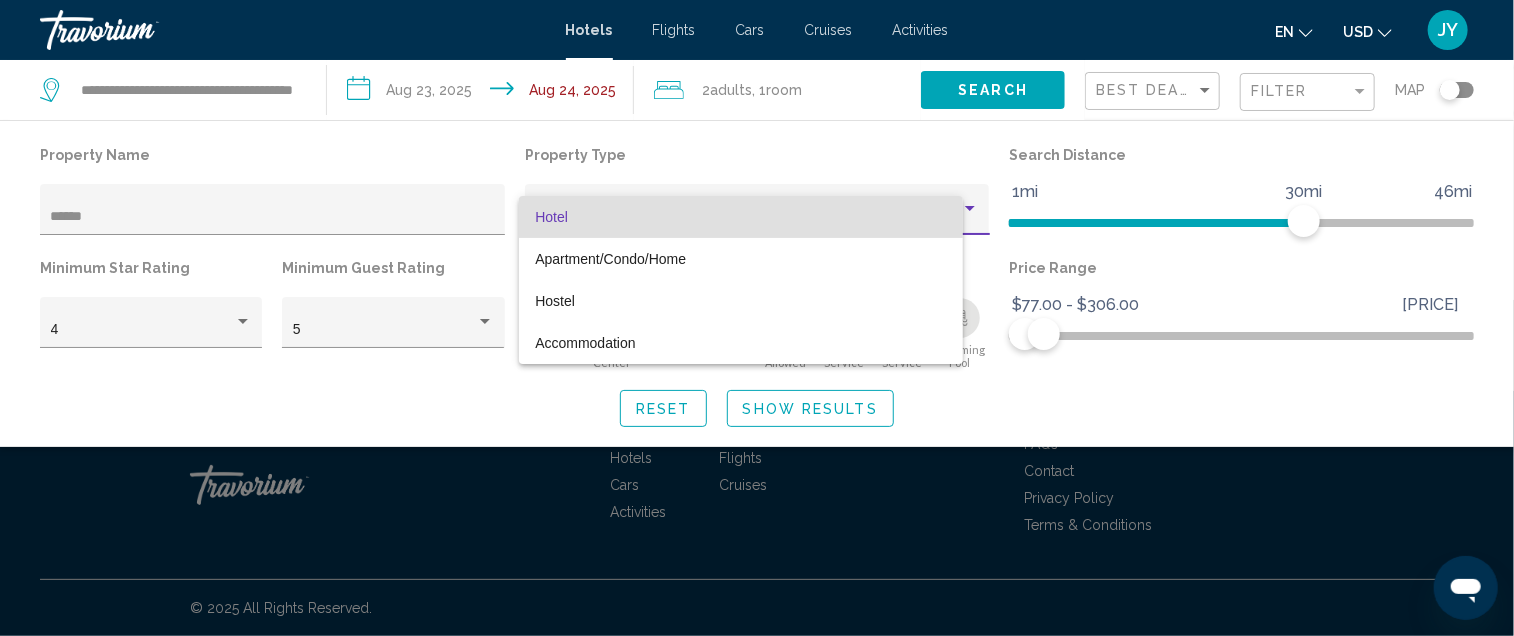 click on "Hotel" at bounding box center [551, 217] 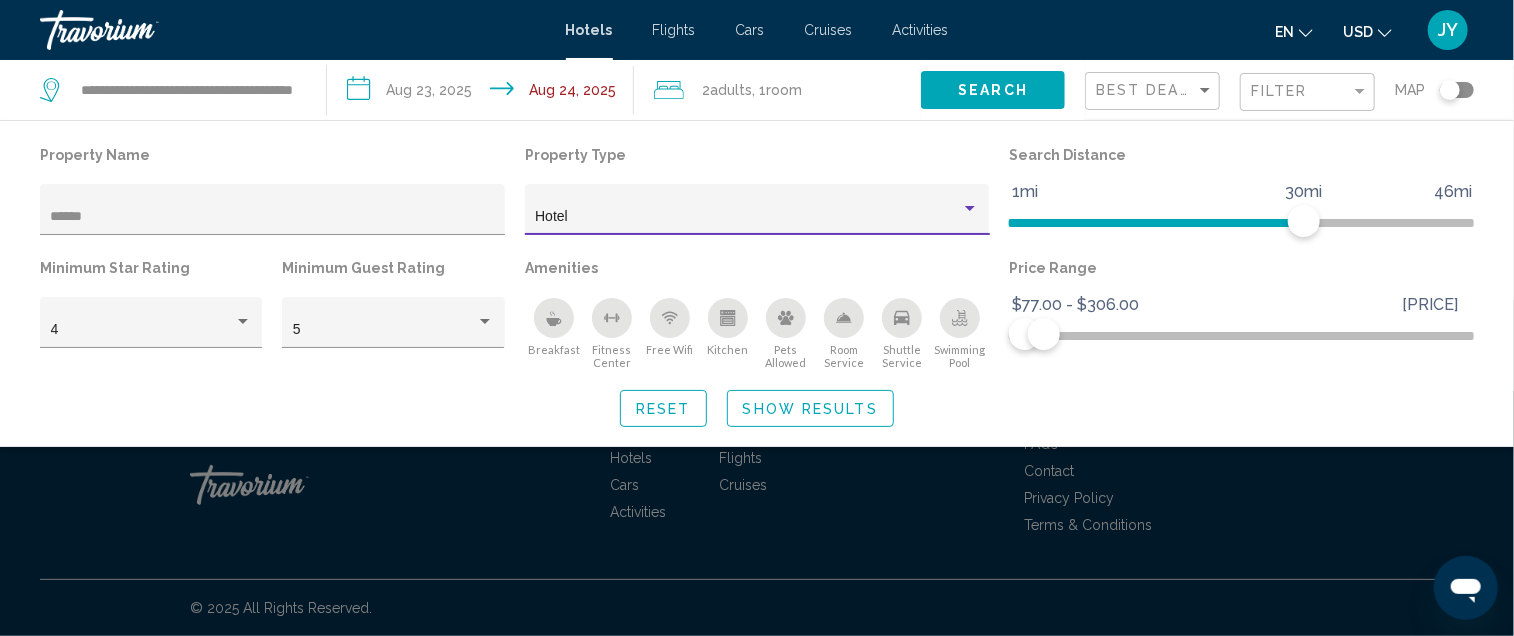 click on "Hotel" at bounding box center (551, 216) 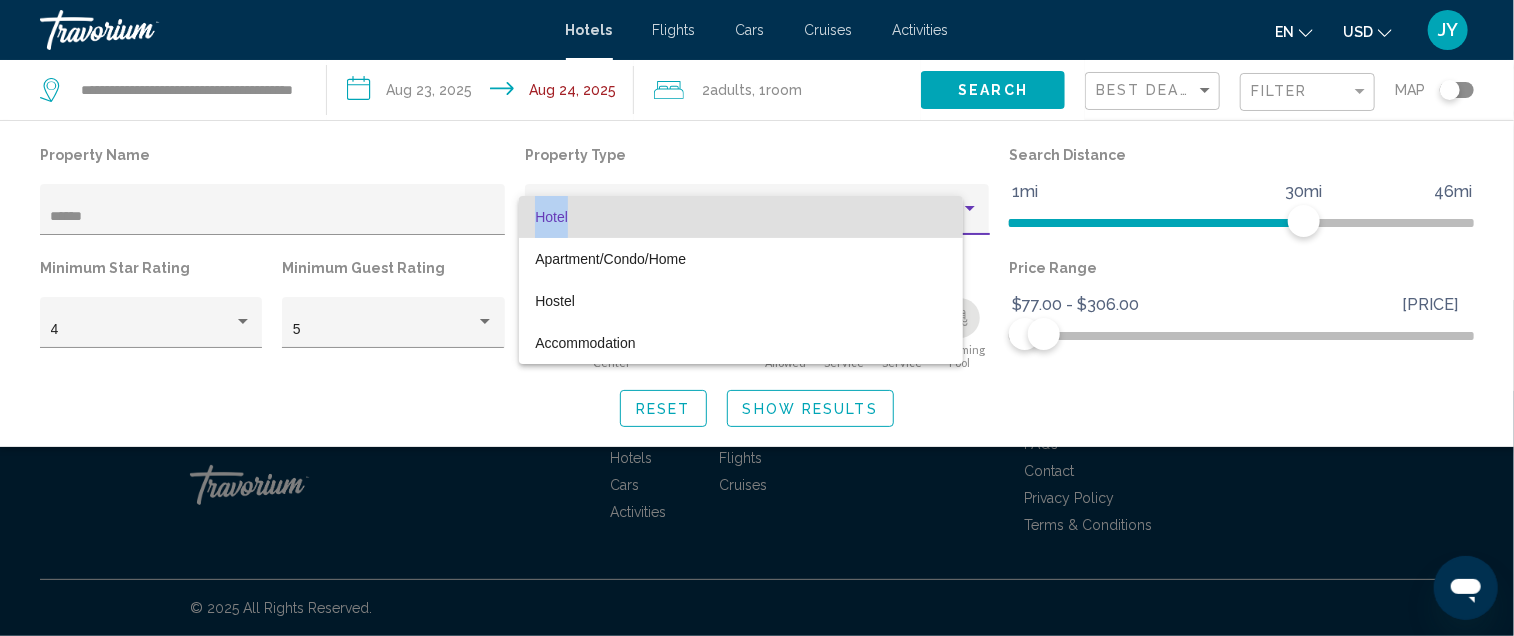 click on "Hotel" at bounding box center (551, 217) 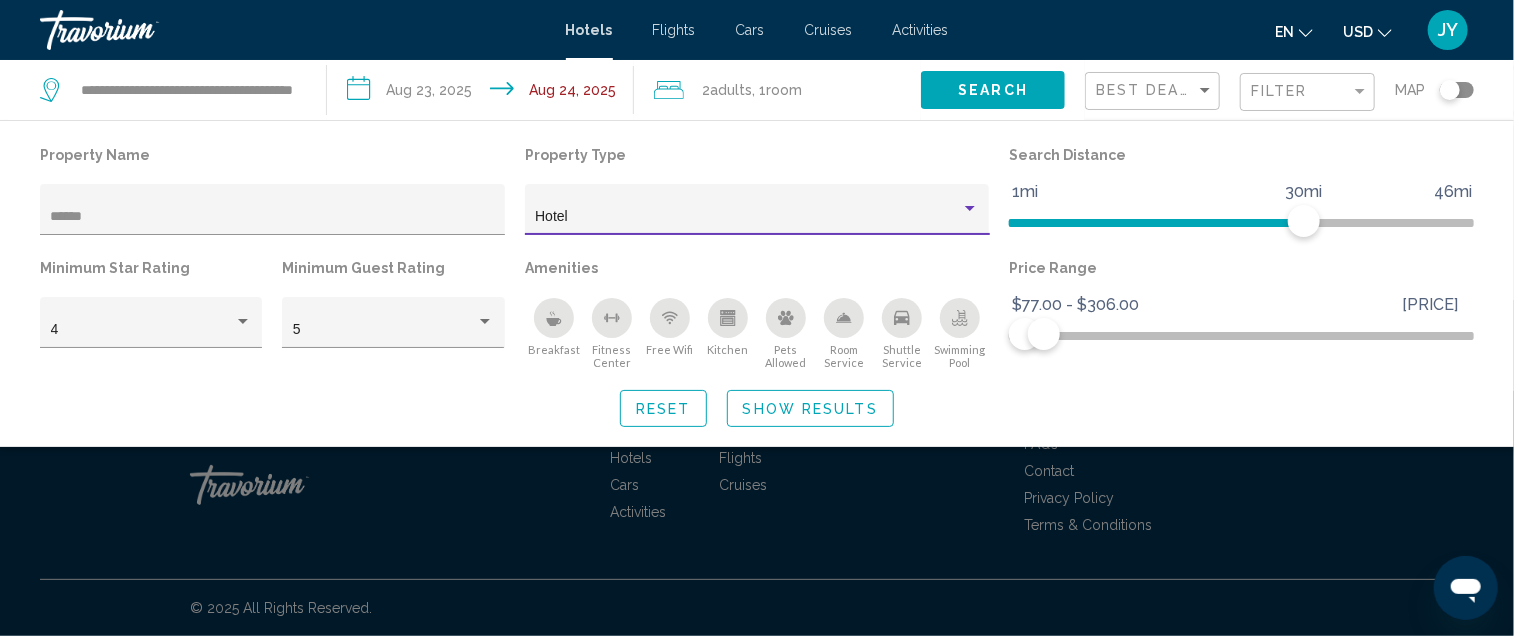 drag, startPoint x: 536, startPoint y: 217, endPoint x: 546, endPoint y: 213, distance: 10.770329 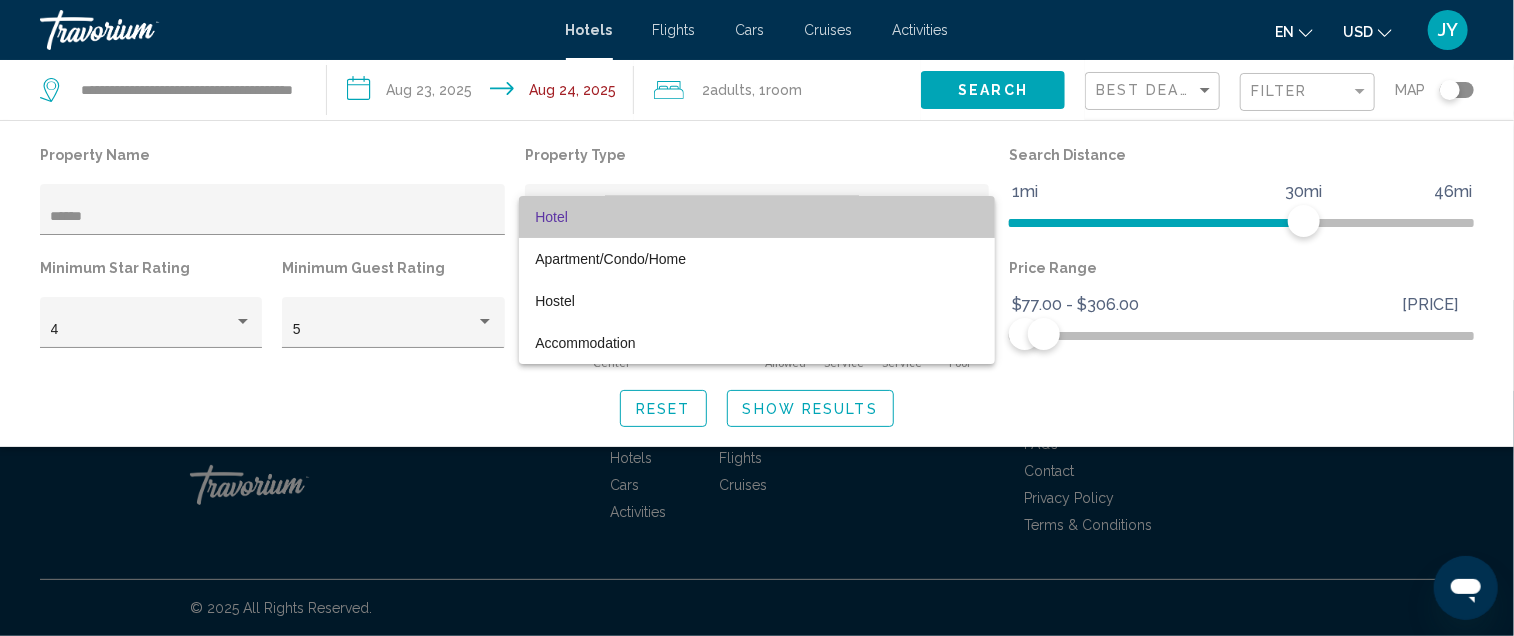 click on "Hotel" at bounding box center (551, 217) 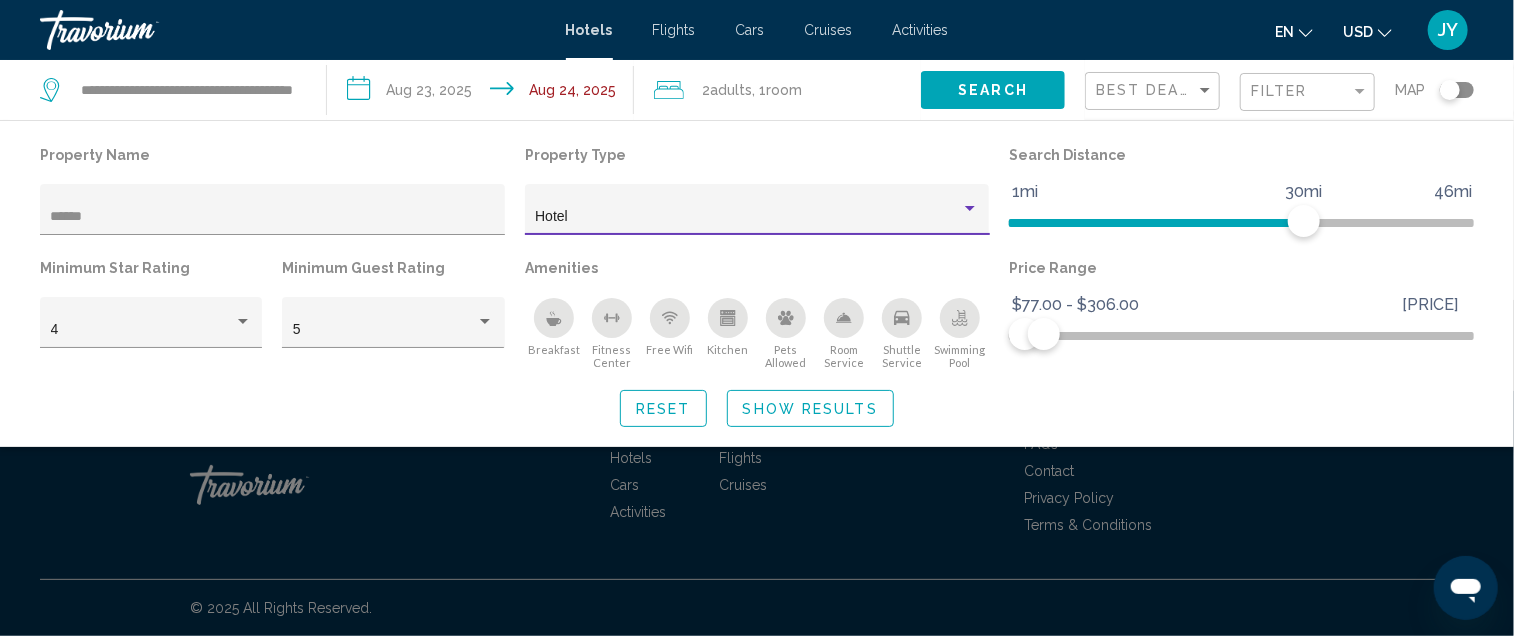 drag, startPoint x: 546, startPoint y: 213, endPoint x: 568, endPoint y: 212, distance: 22.022715 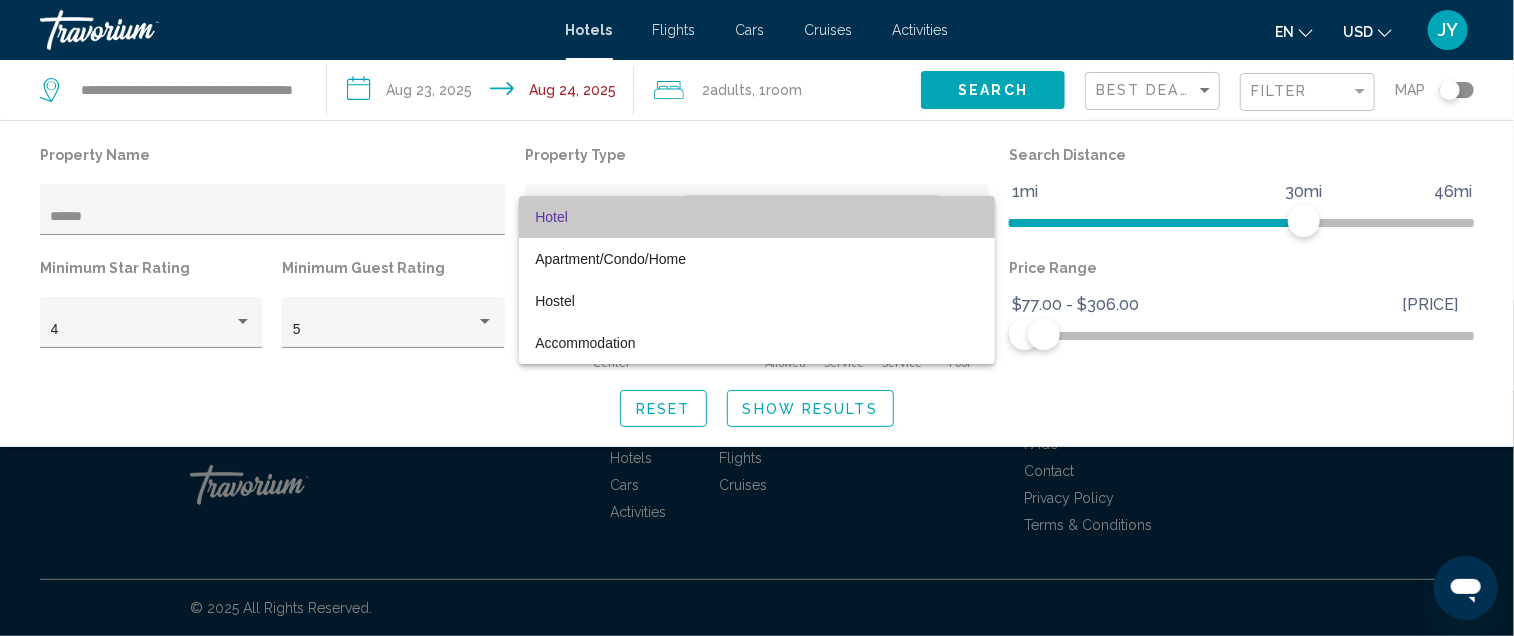 click on "Hotel" at bounding box center (757, 217) 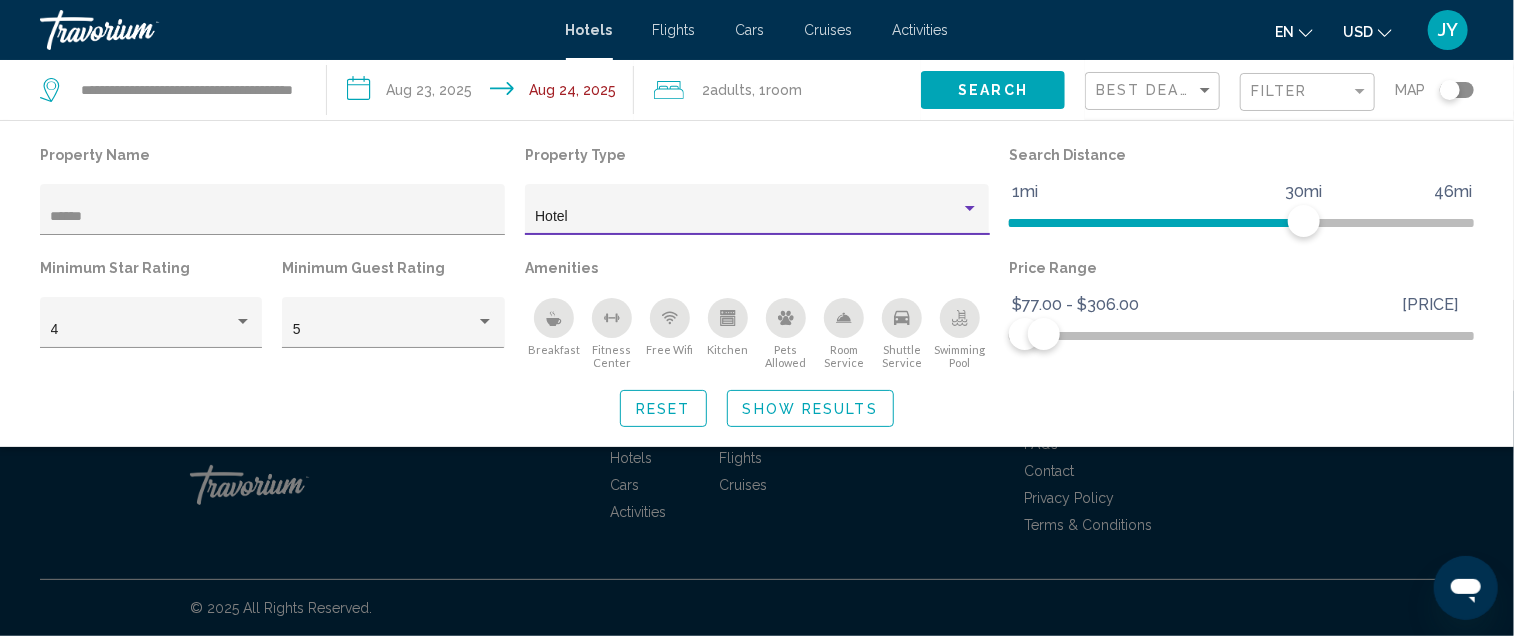 click on "Hotel" at bounding box center [748, 217] 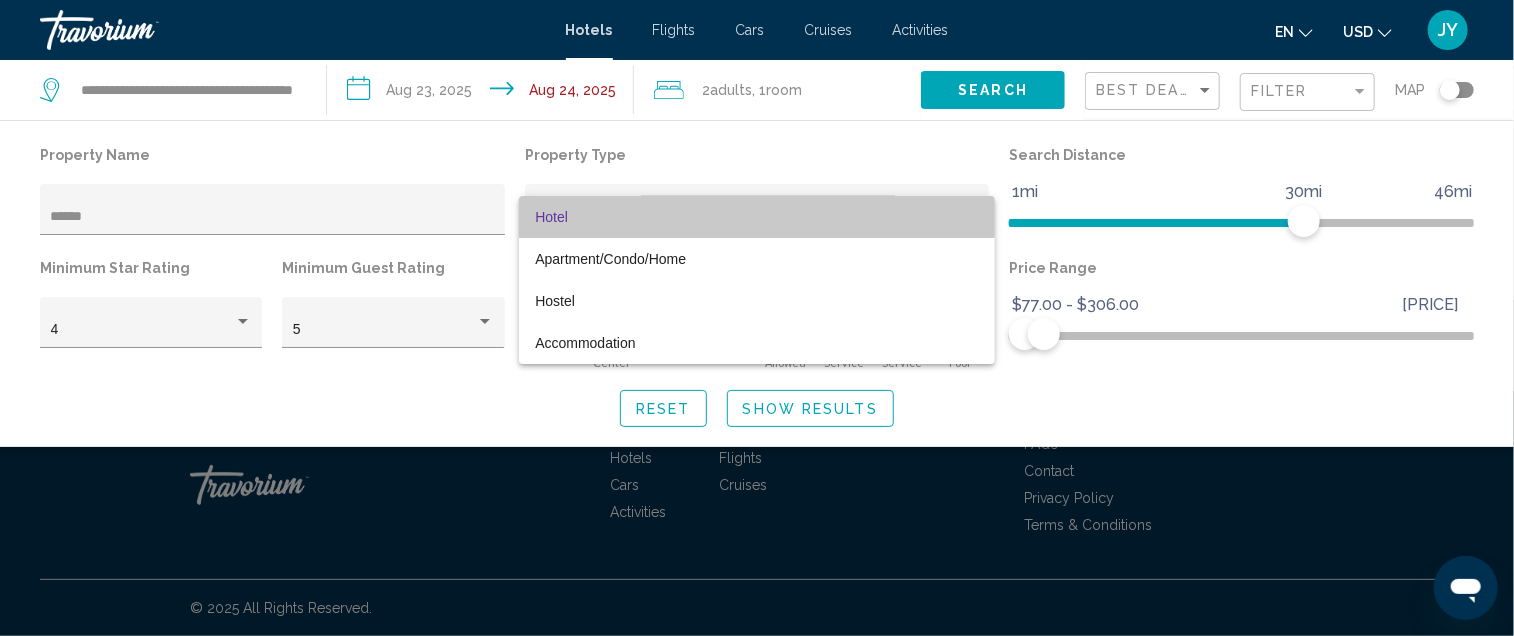 click on "Hotel" at bounding box center (551, 217) 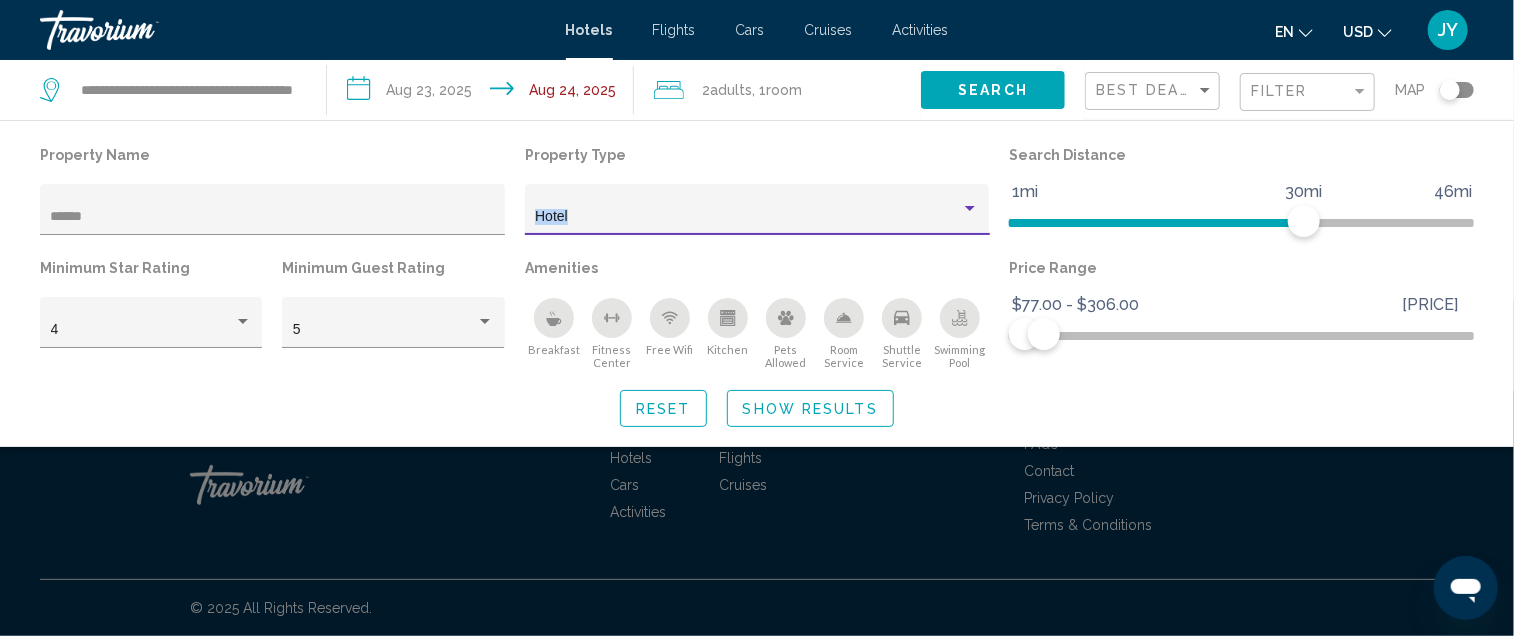 click on "Hotel" at bounding box center (551, 216) 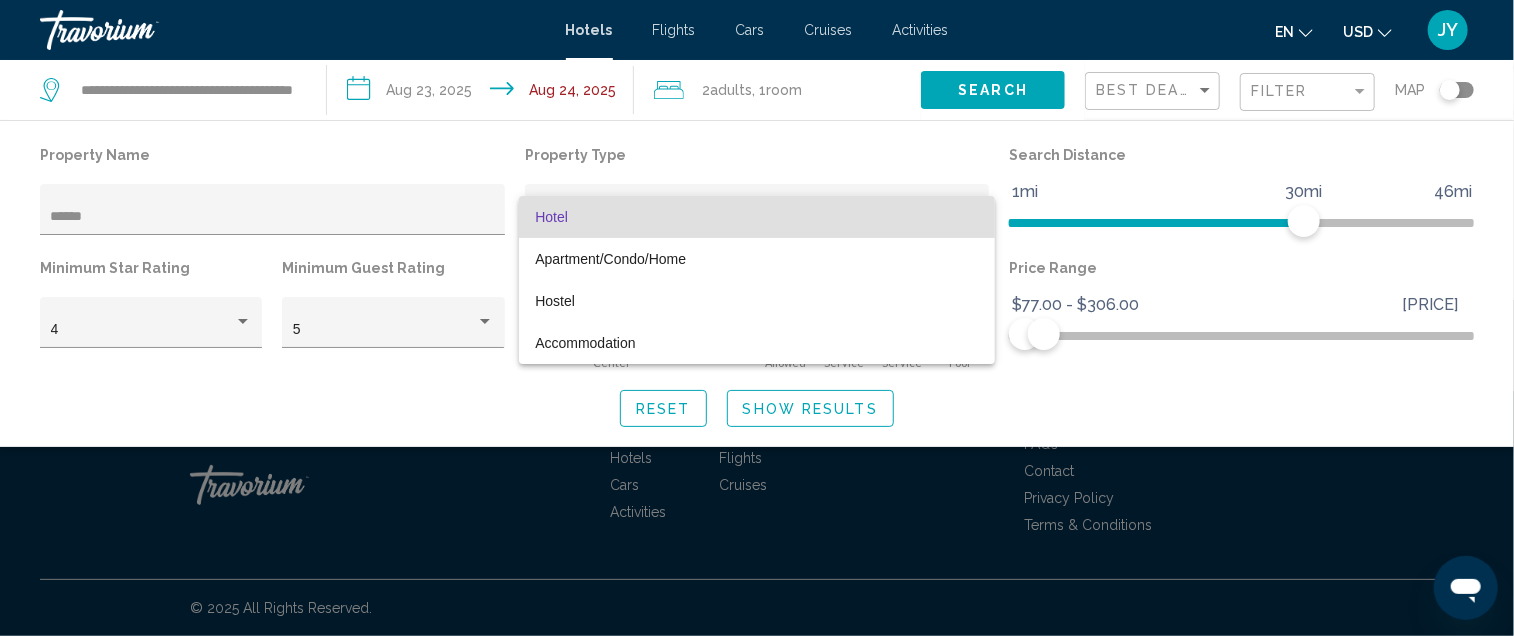 drag, startPoint x: 586, startPoint y: 212, endPoint x: 555, endPoint y: 211, distance: 31.016125 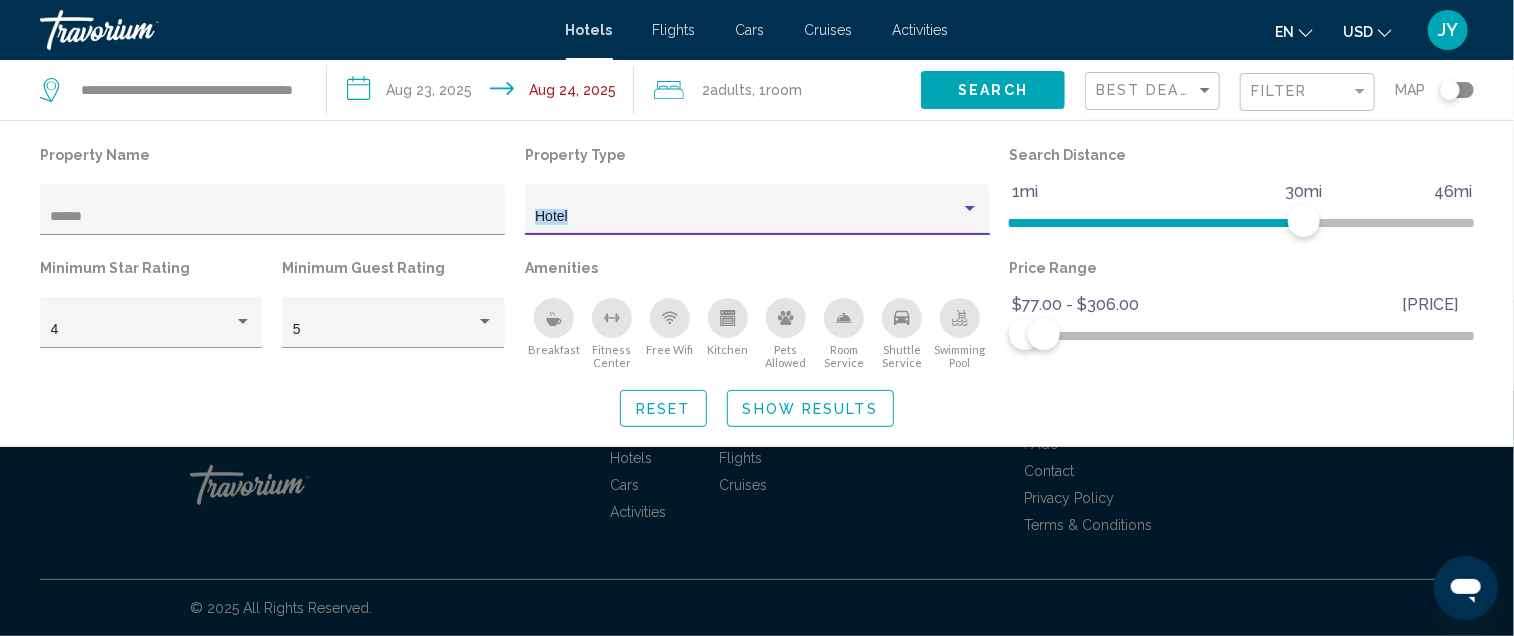 click on "Hotel" at bounding box center [551, 216] 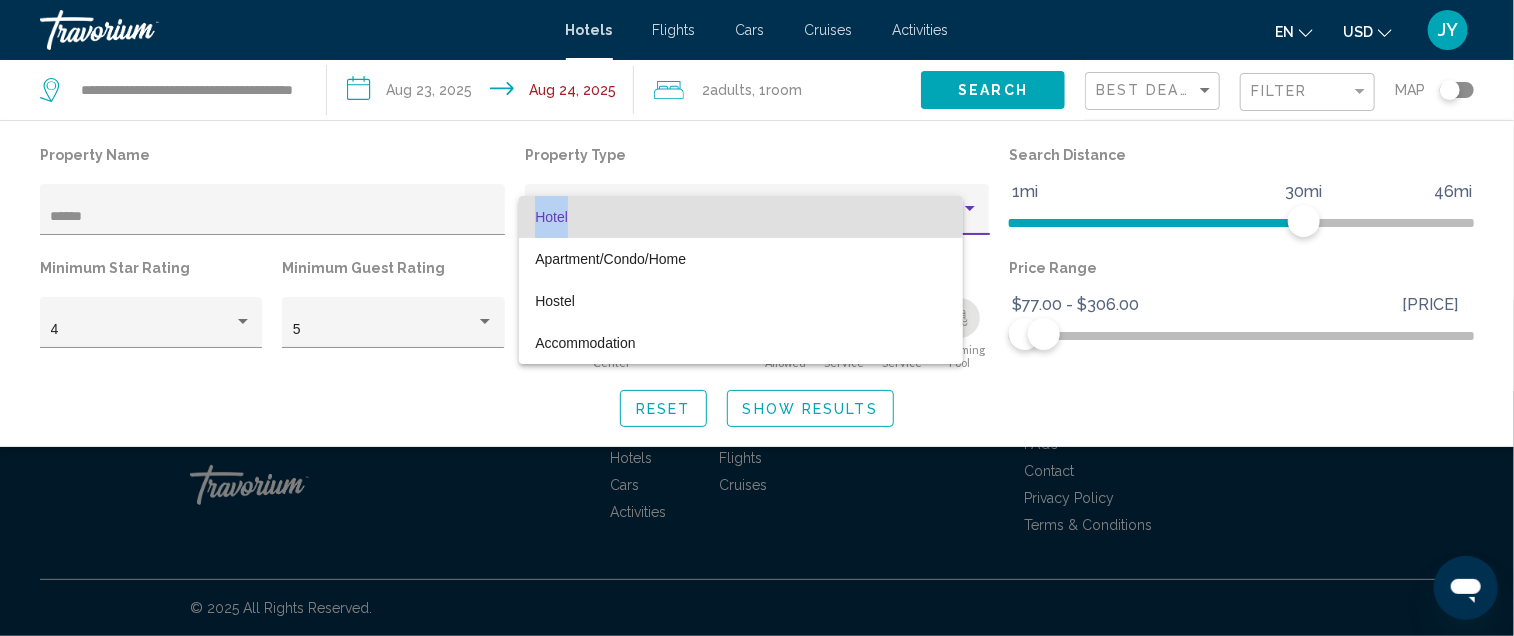 click on "Hotel" at bounding box center (551, 217) 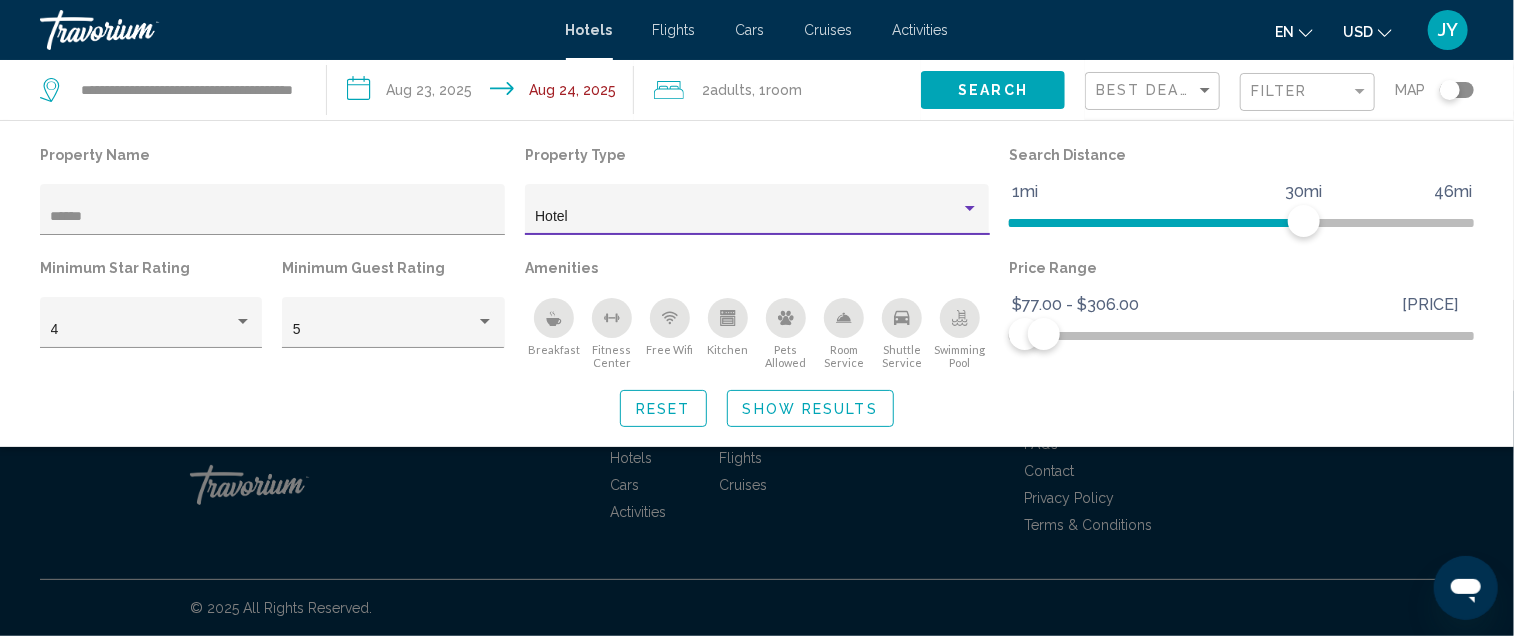 click on "Hotel" at bounding box center (551, 216) 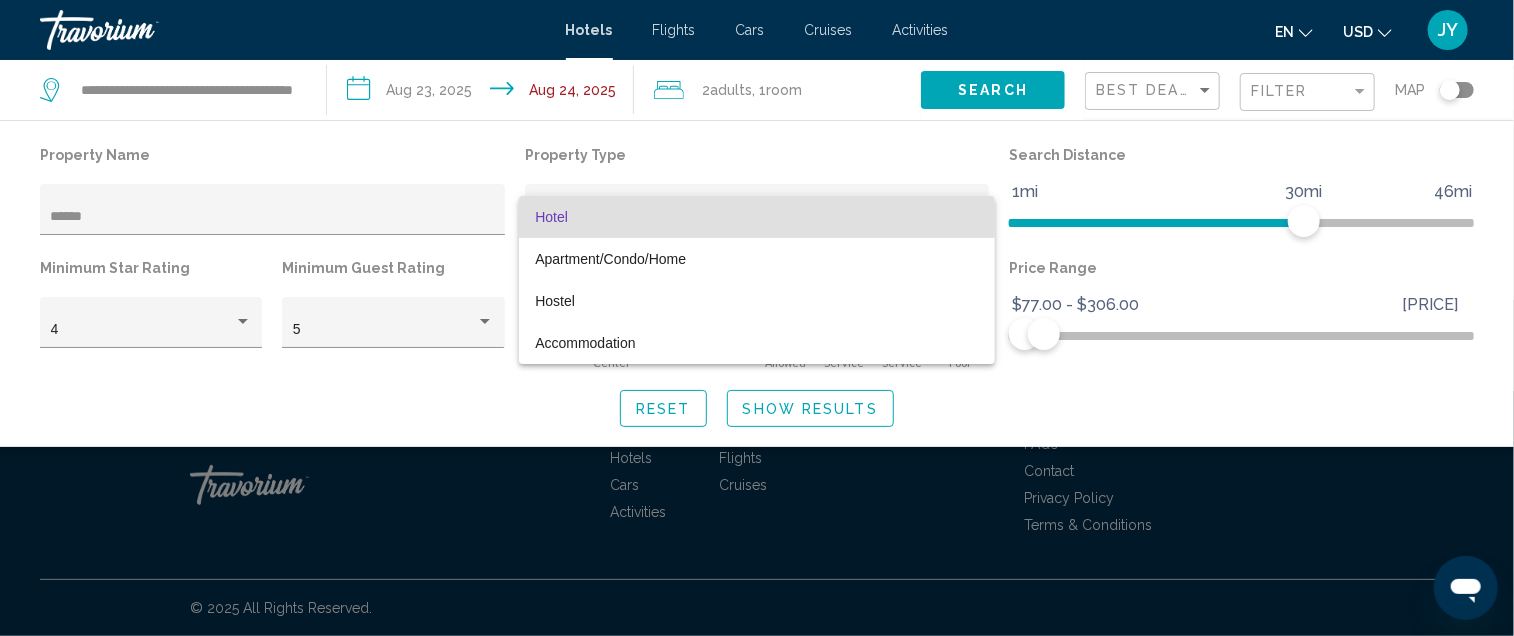 click at bounding box center (757, 318) 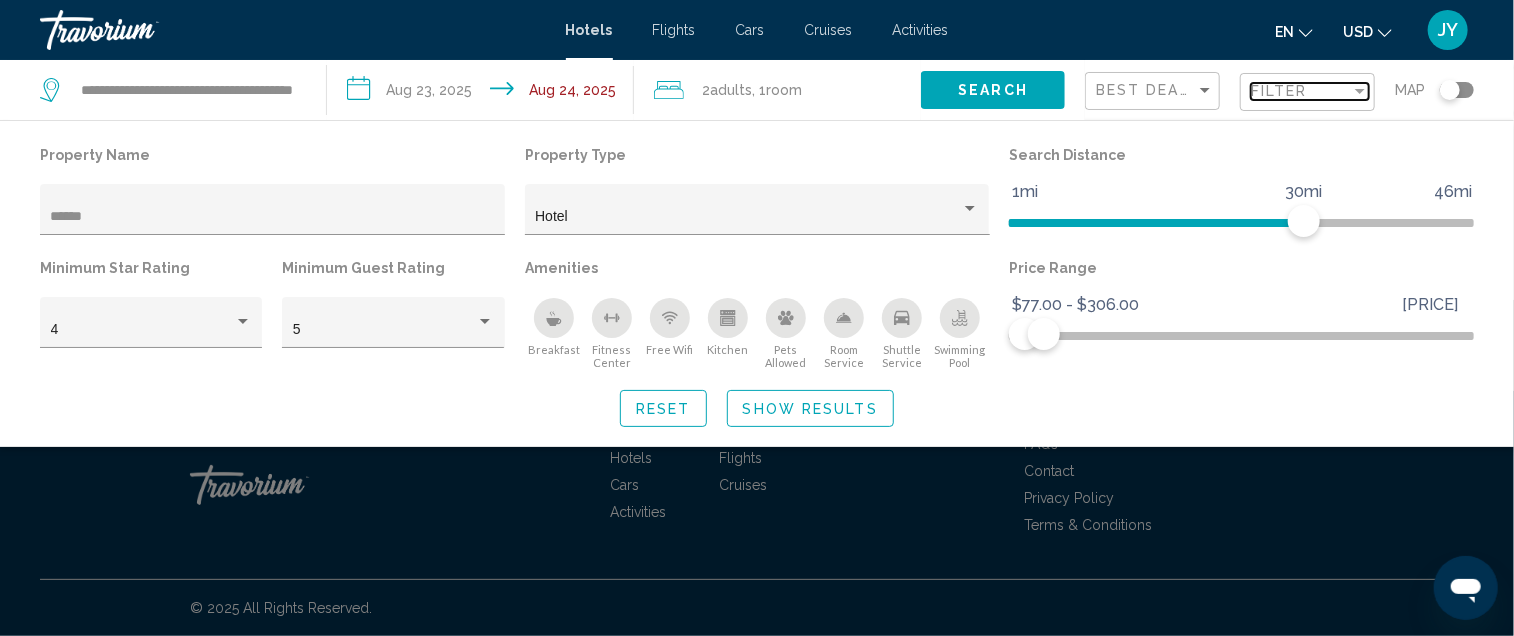 click at bounding box center [1360, 91] 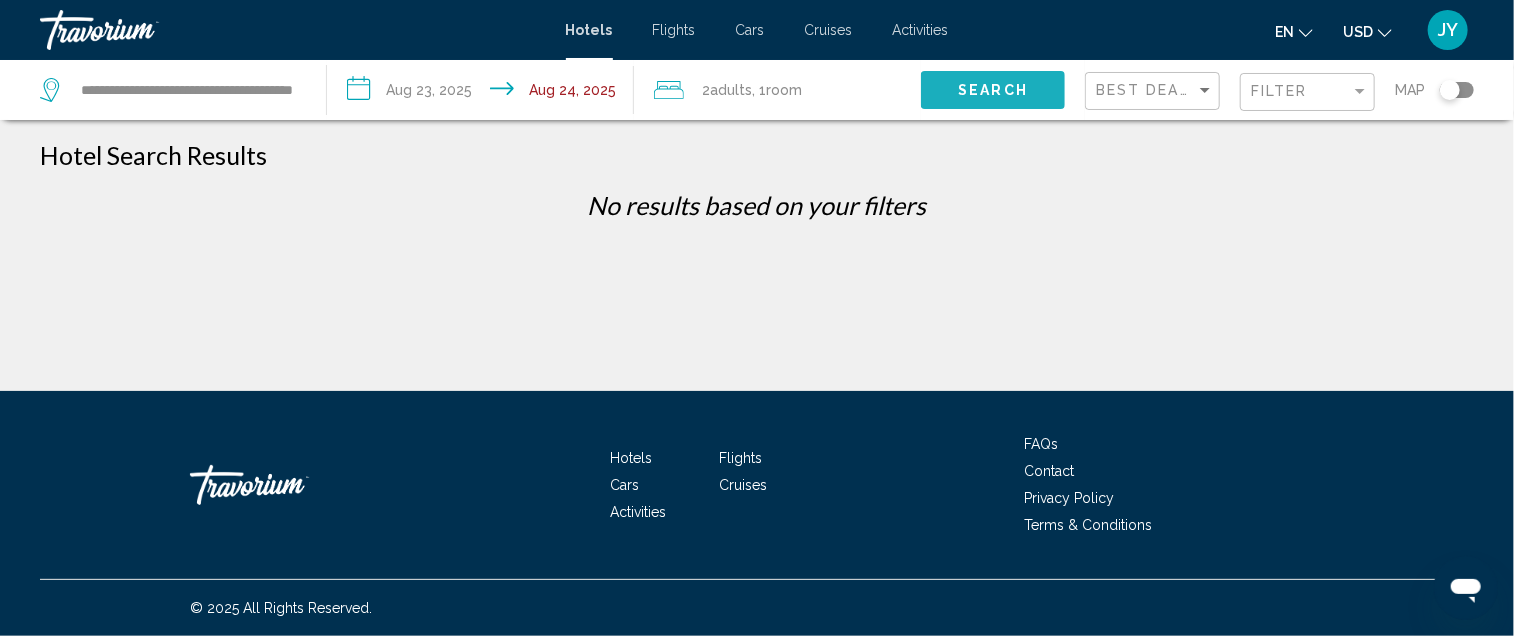 click on "Search" 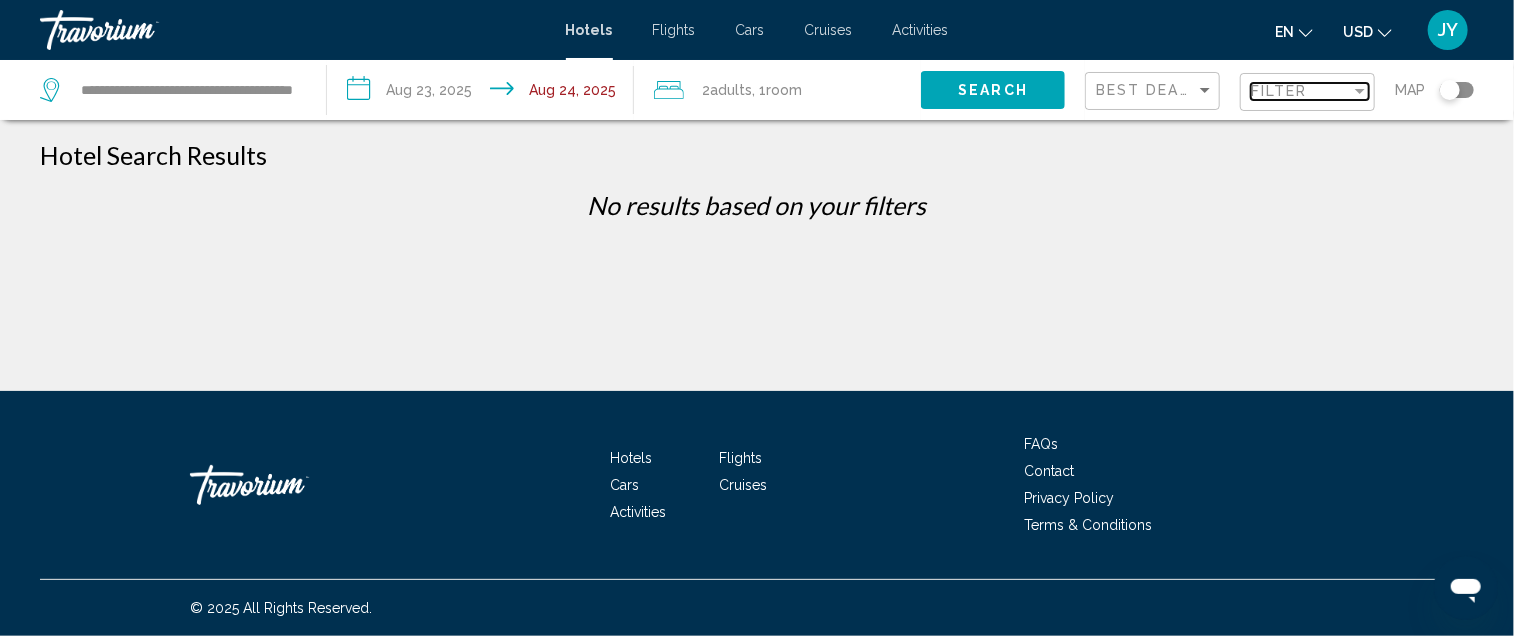 click at bounding box center (1360, 91) 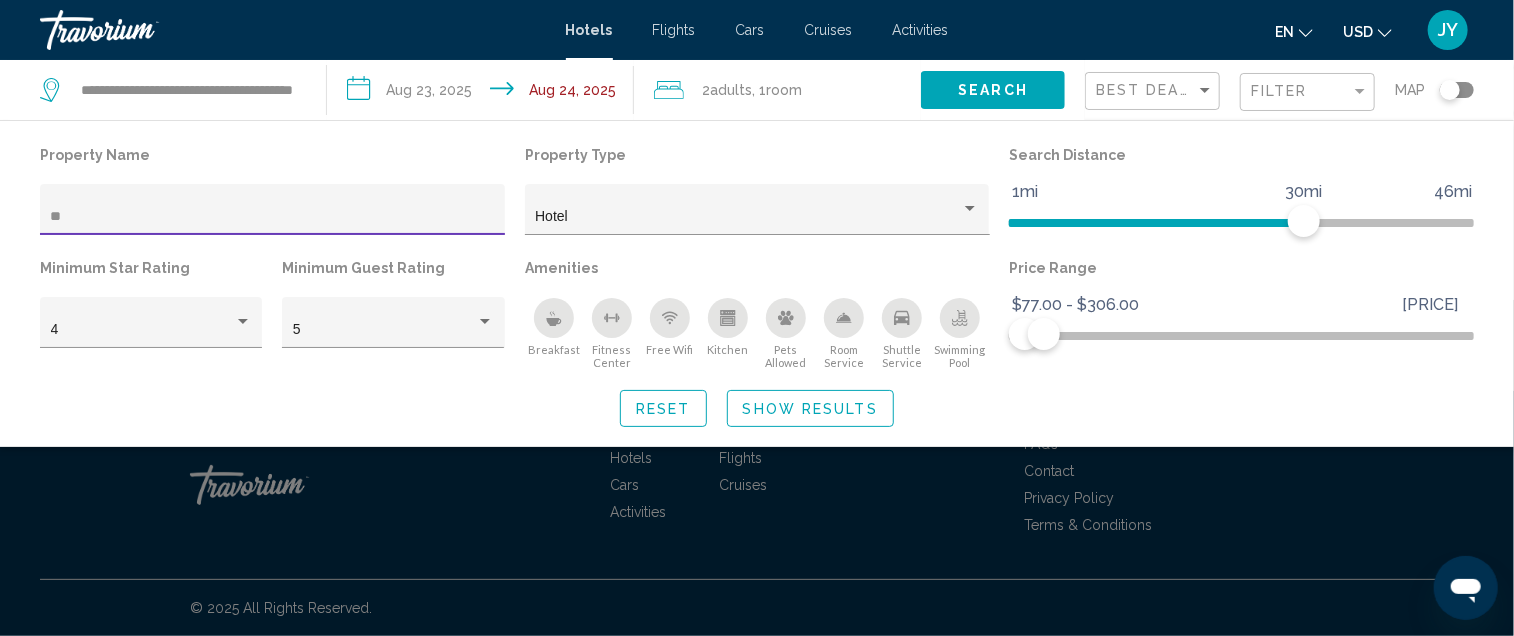 type on "*" 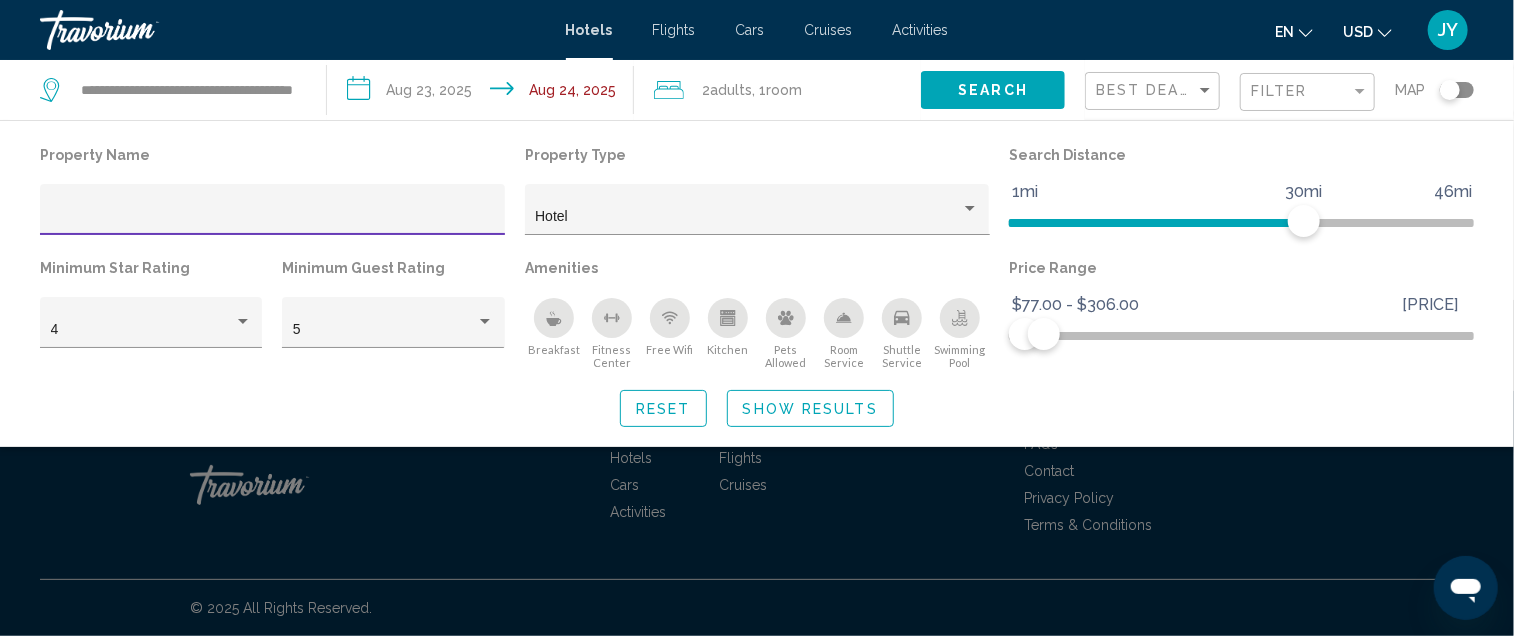 type 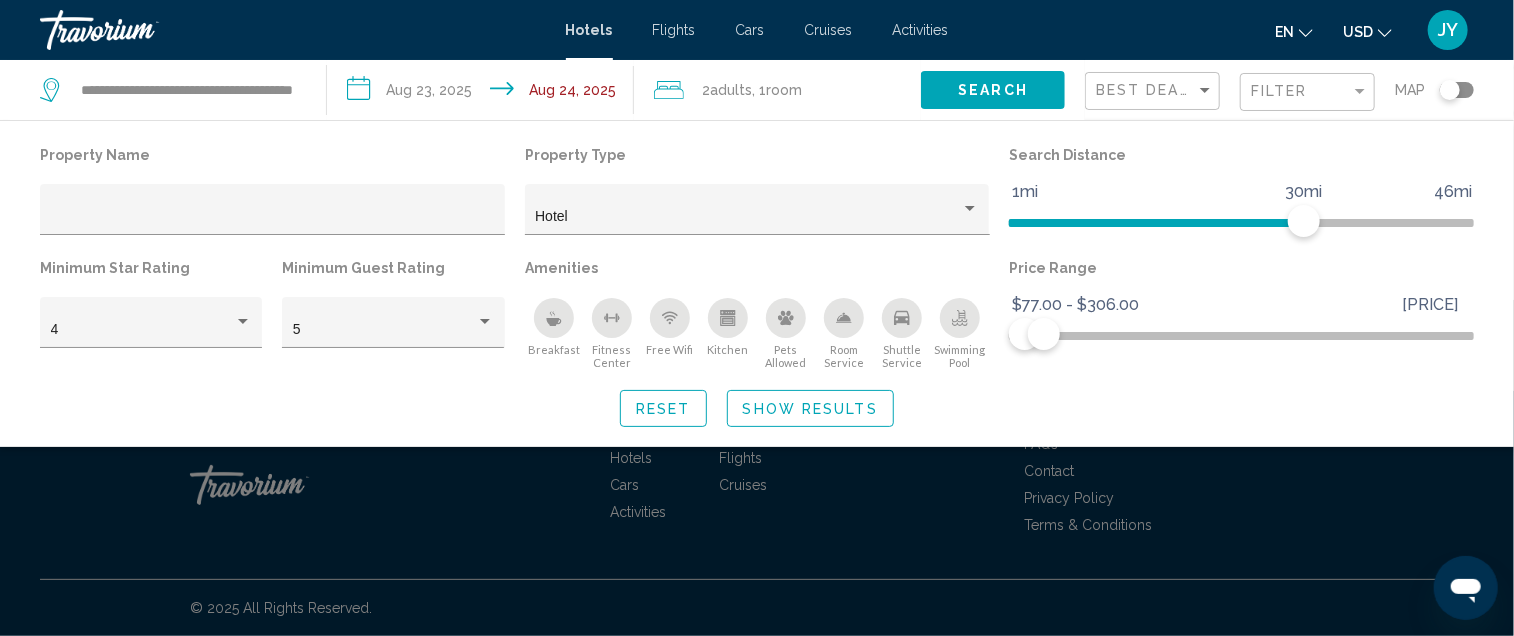 click on "Price Range [PRICE] [PRICE] [PRICE] [PRICE] [PRICE] - [PRICE]" 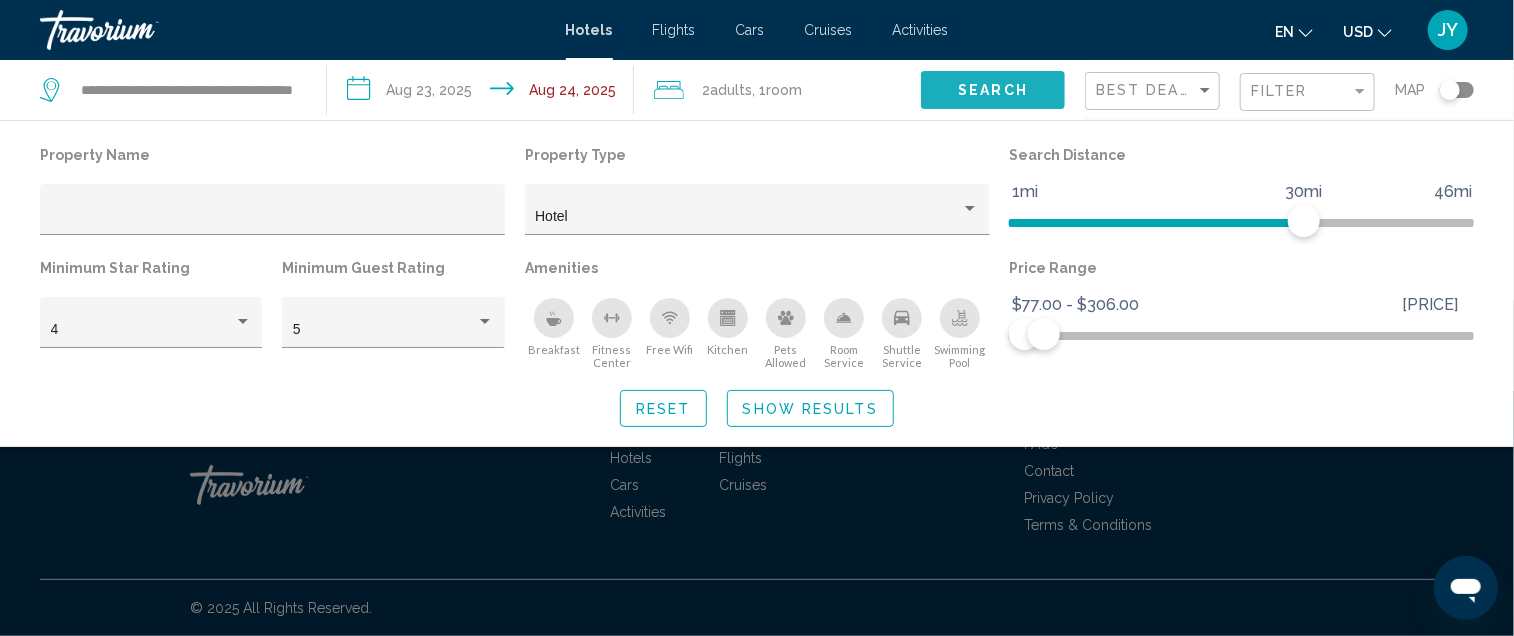 click on "Search" 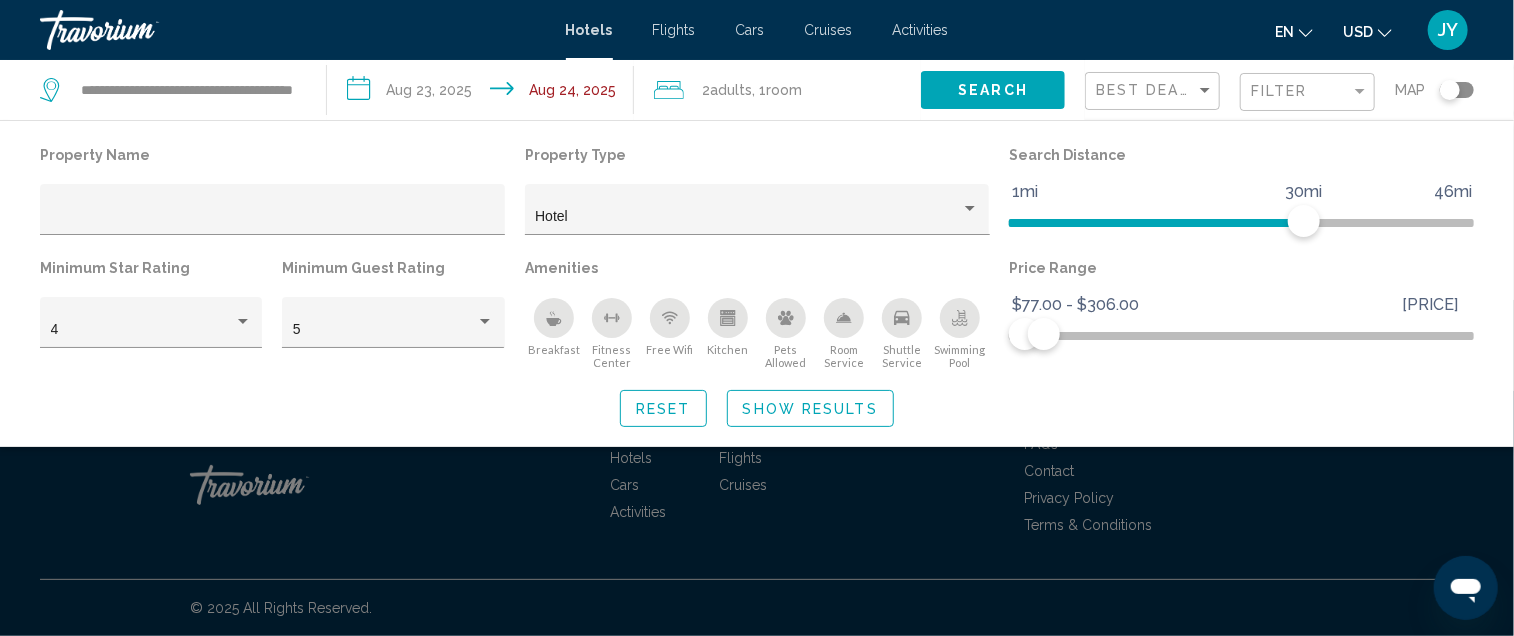 click on "Hotels" at bounding box center (589, 30) 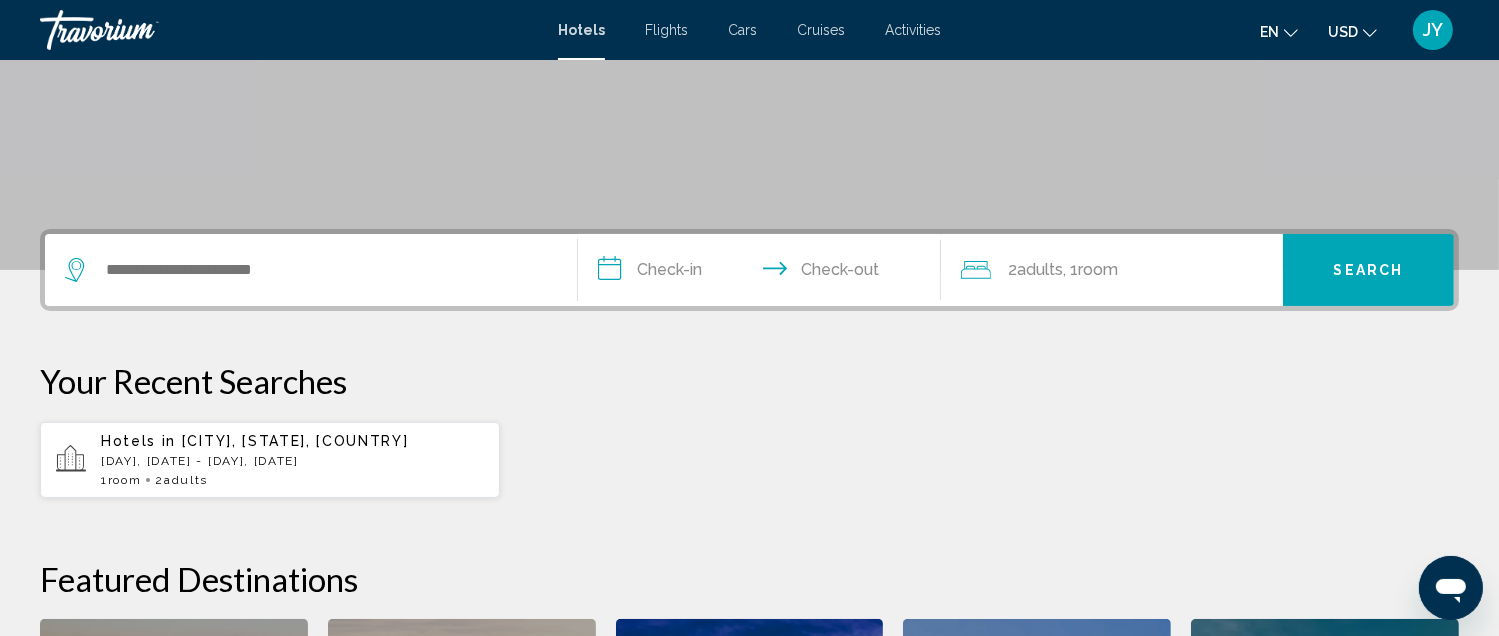 scroll, scrollTop: 331, scrollLeft: 0, axis: vertical 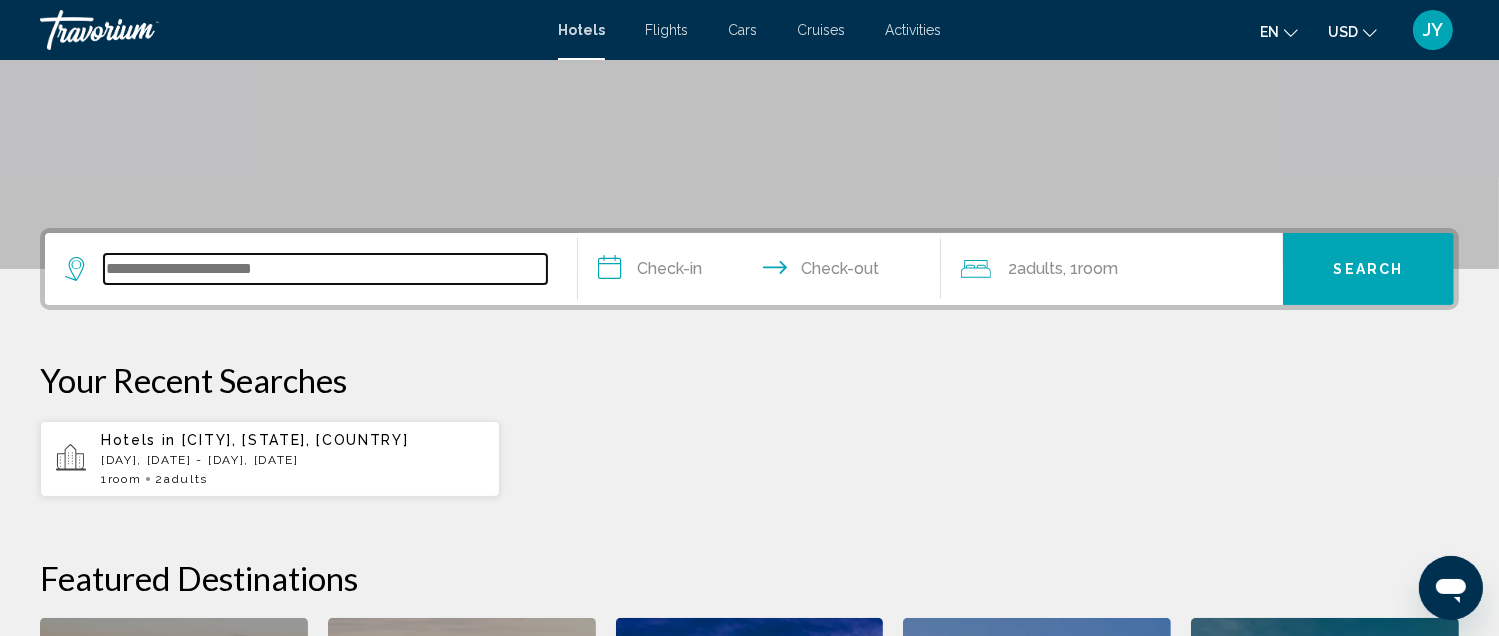 click at bounding box center (325, 269) 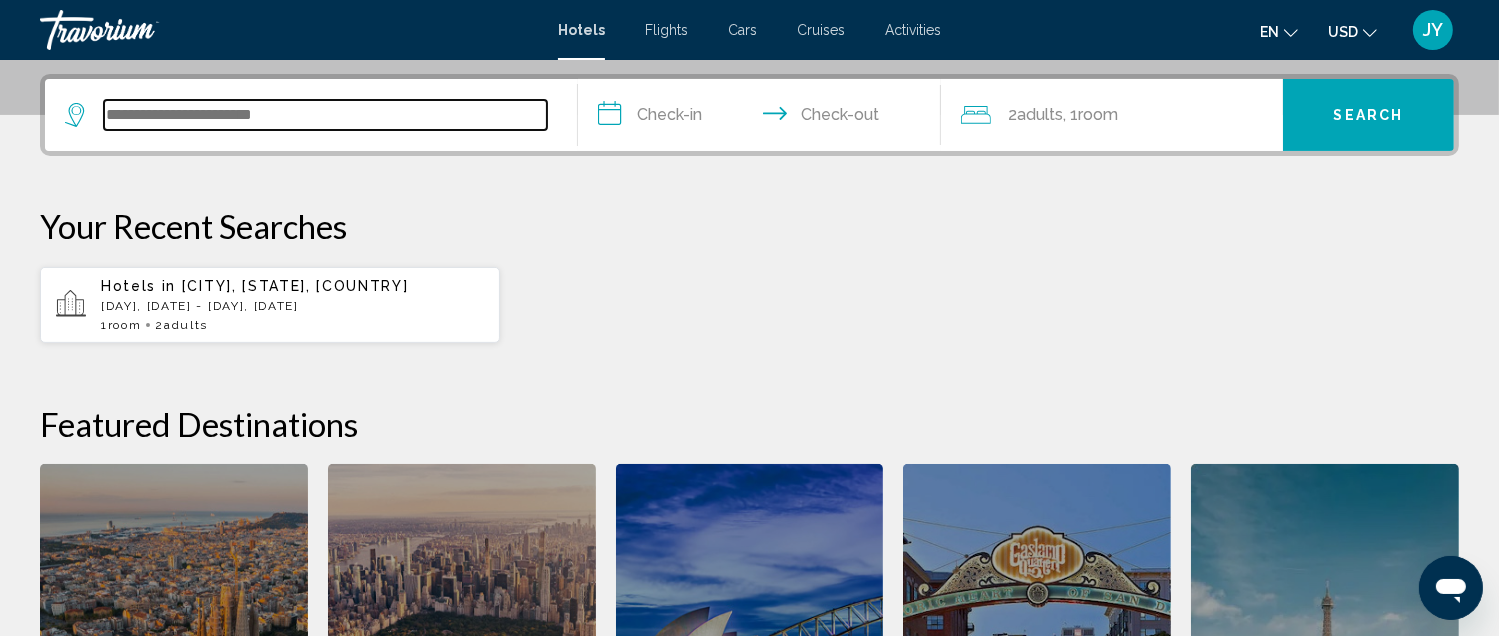 scroll, scrollTop: 493, scrollLeft: 0, axis: vertical 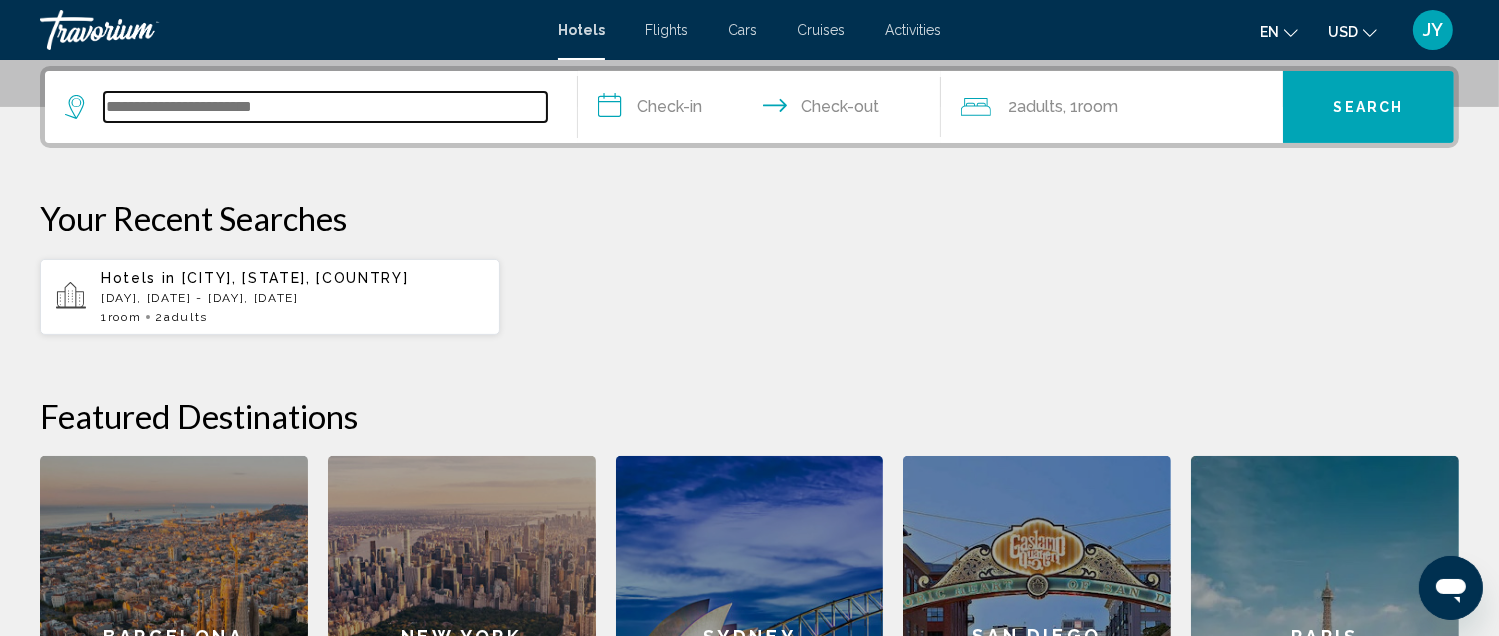 click at bounding box center [325, 107] 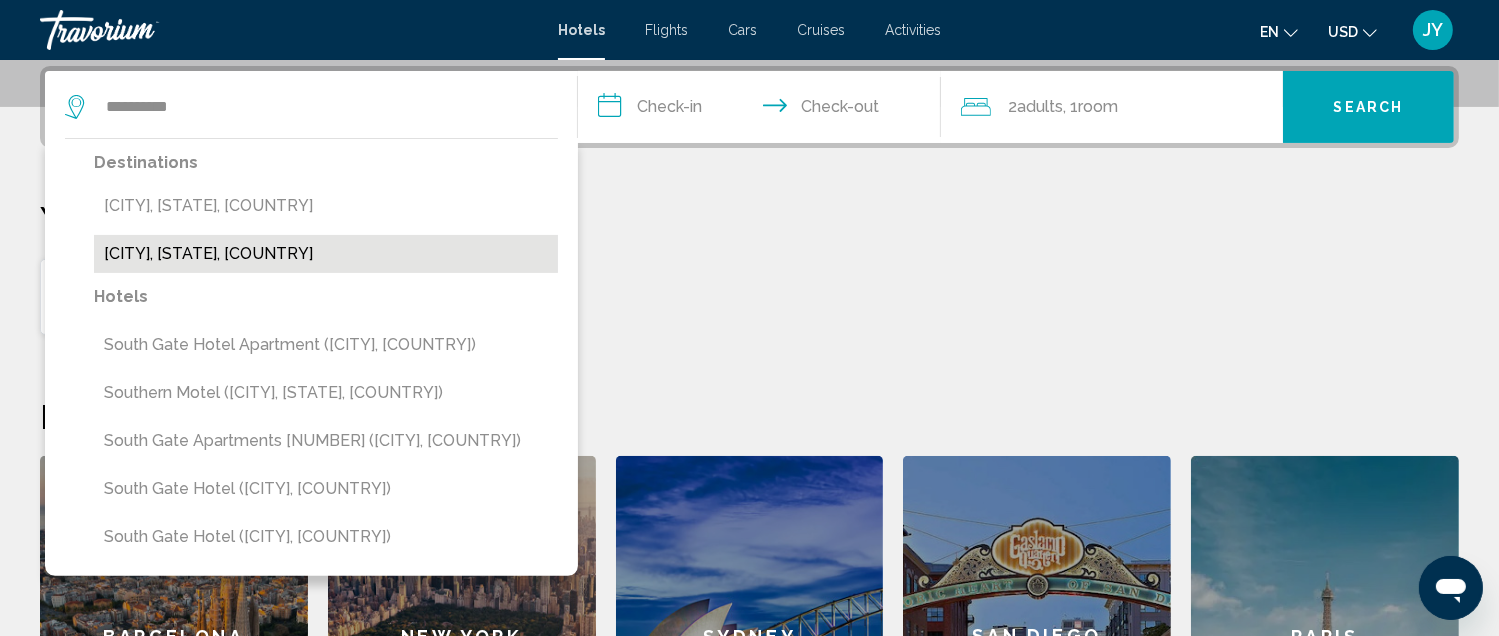 click on "[CITY], [CITY], [STATE], [COUNTRY]" at bounding box center (326, 254) 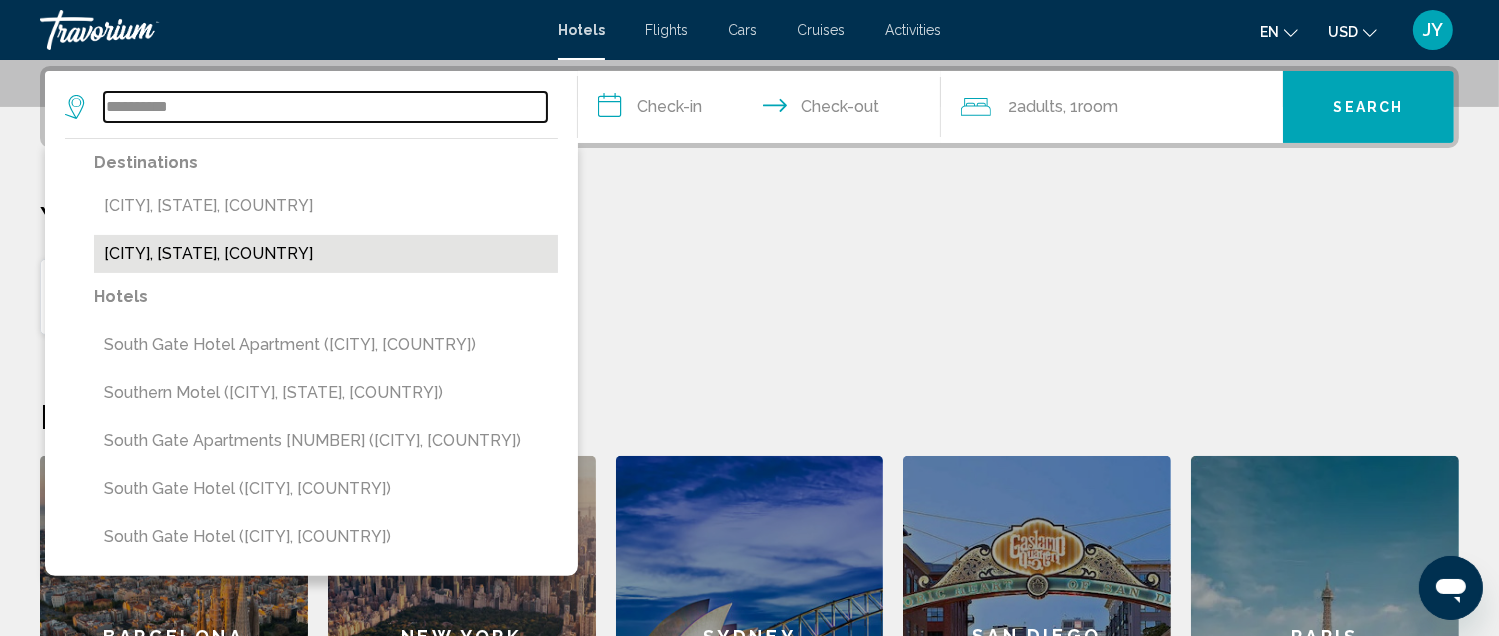 type on "**********" 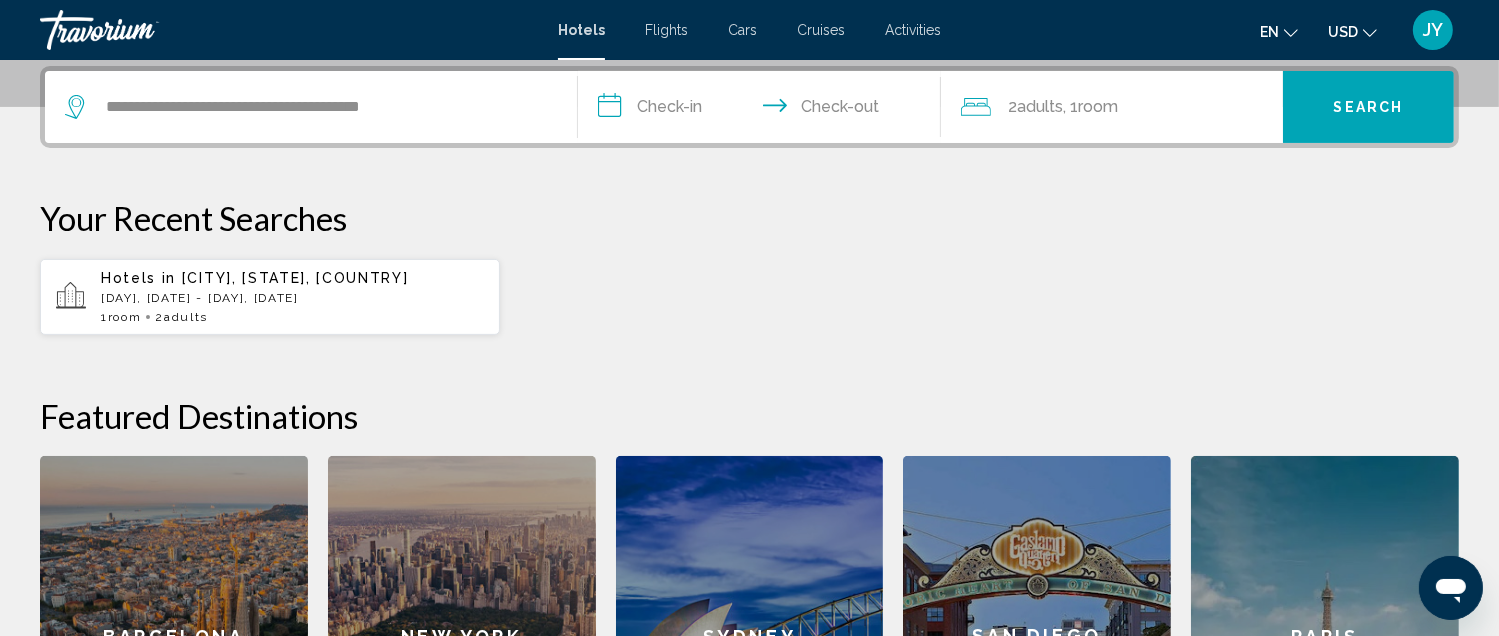 click on "**********" at bounding box center [763, 110] 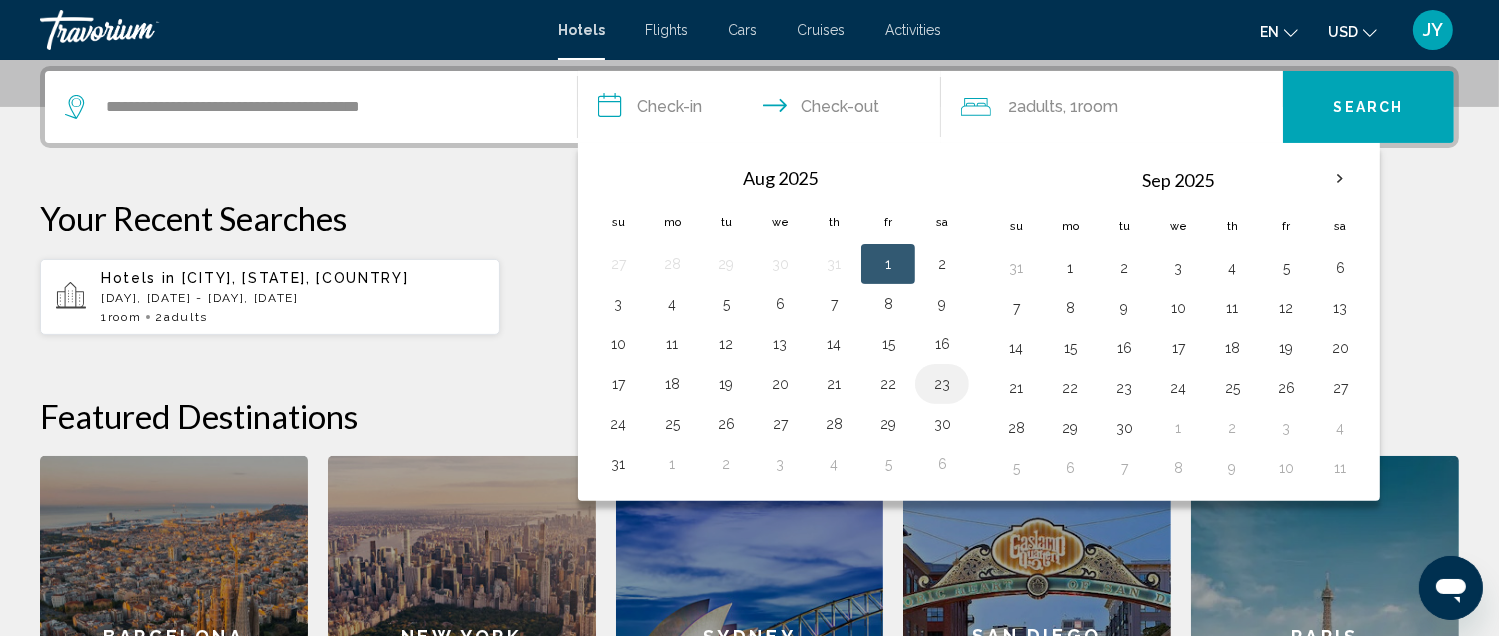 click on "23" at bounding box center [942, 384] 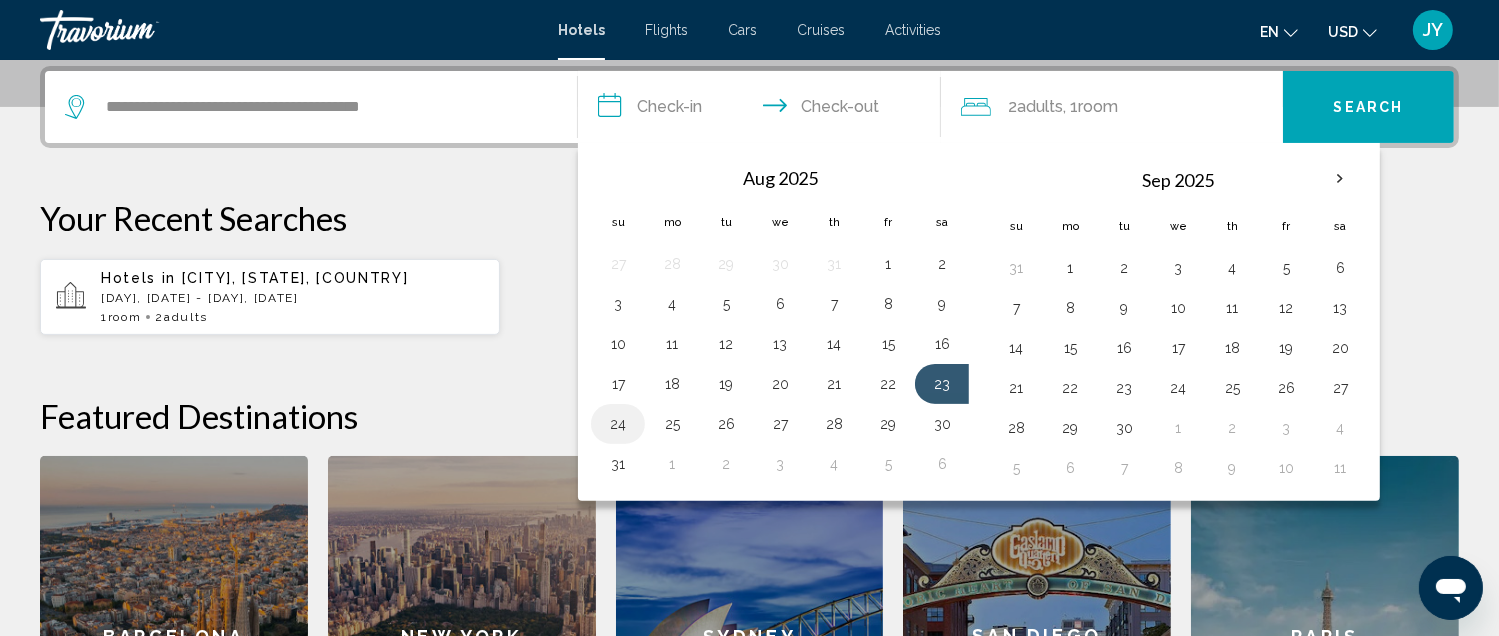 click on "24" at bounding box center (618, 424) 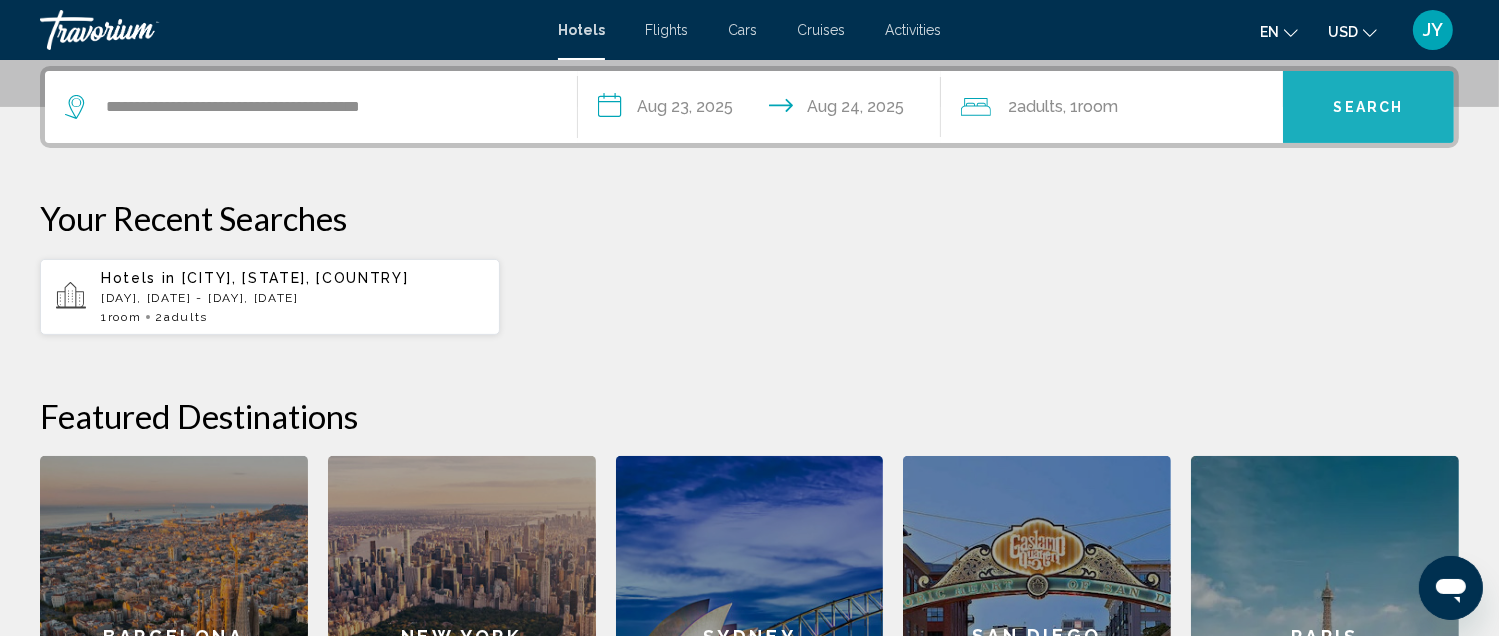 click on "Search" at bounding box center (1369, 108) 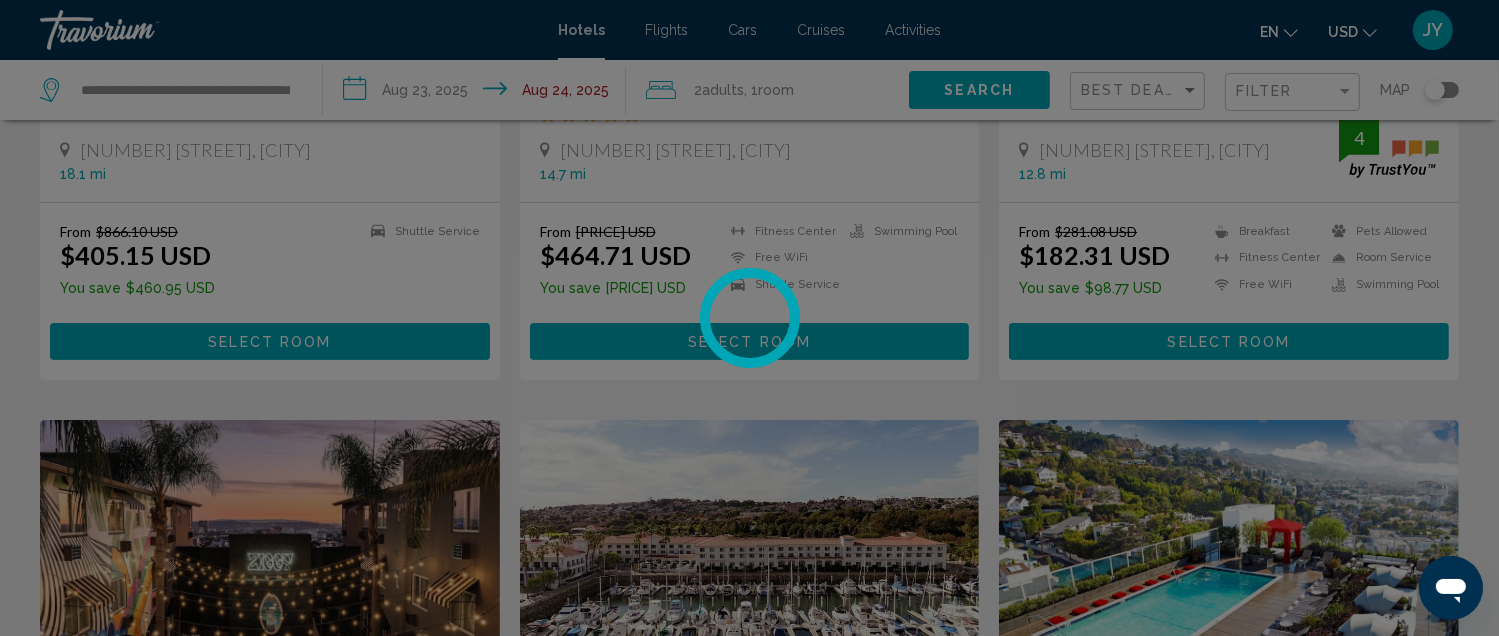 scroll, scrollTop: 0, scrollLeft: 0, axis: both 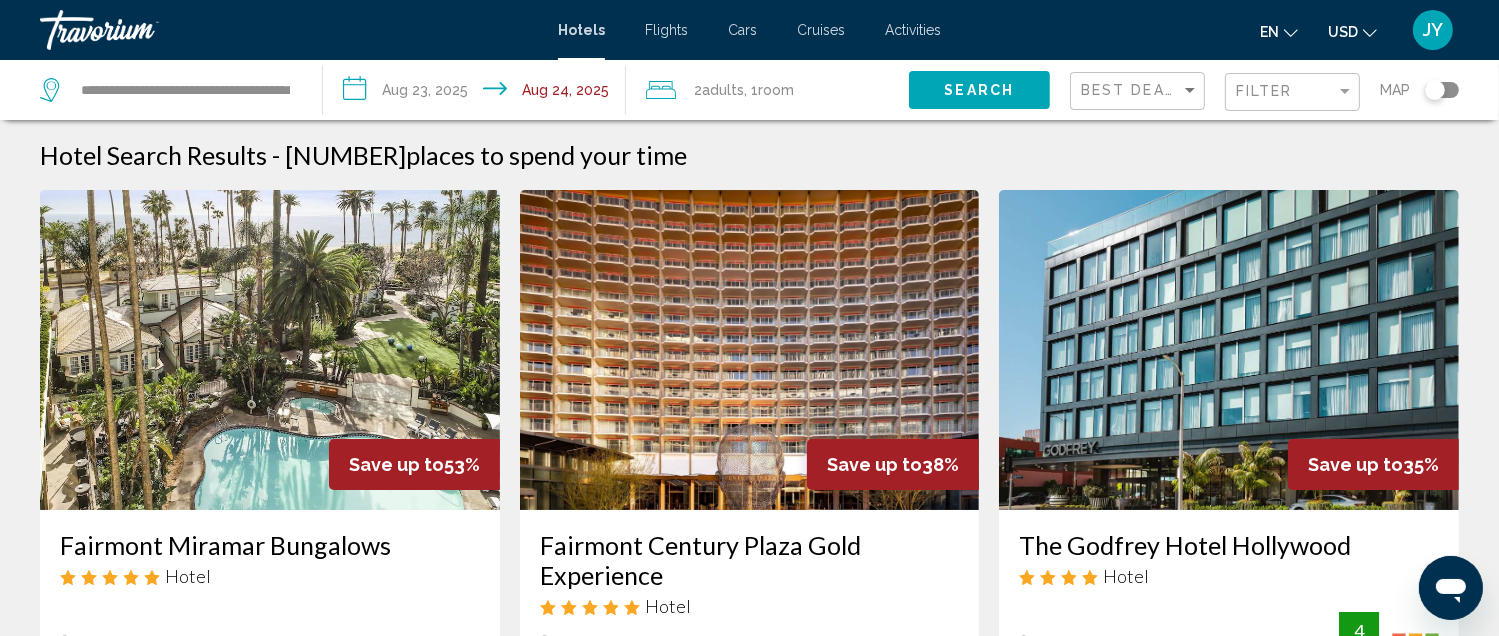 click on "Adults" 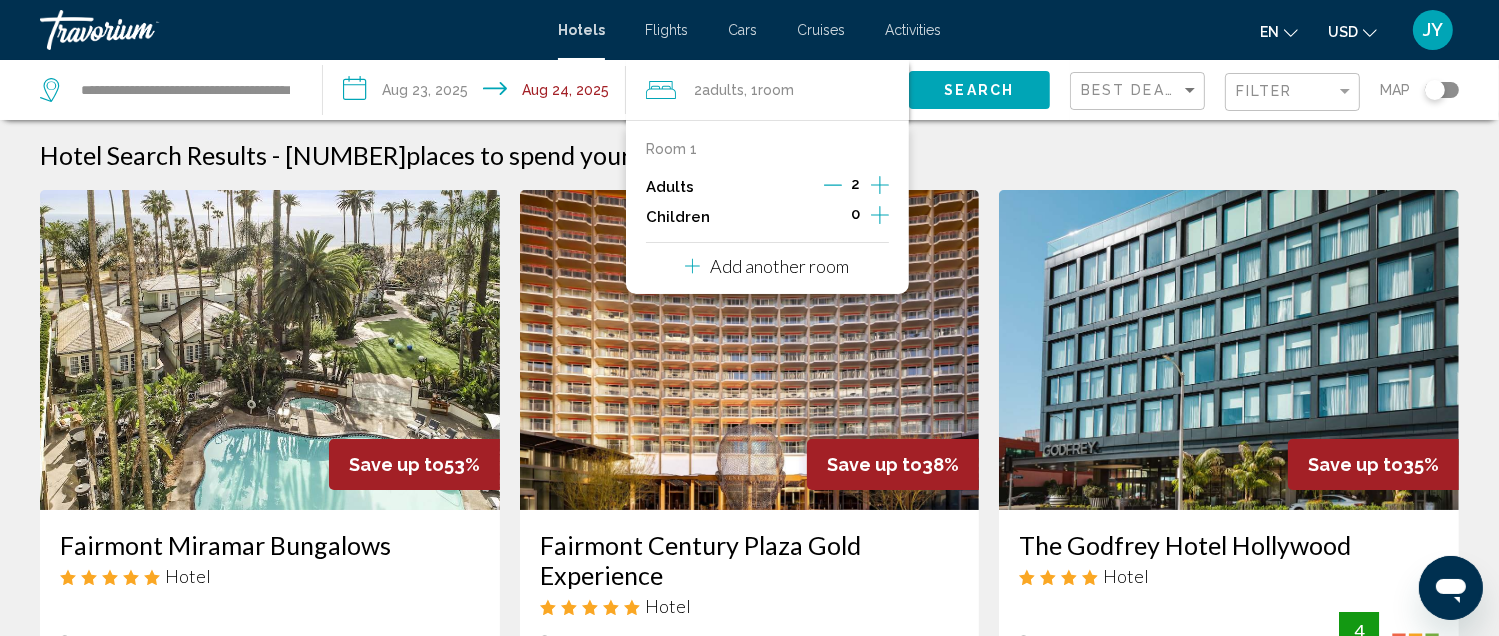 click 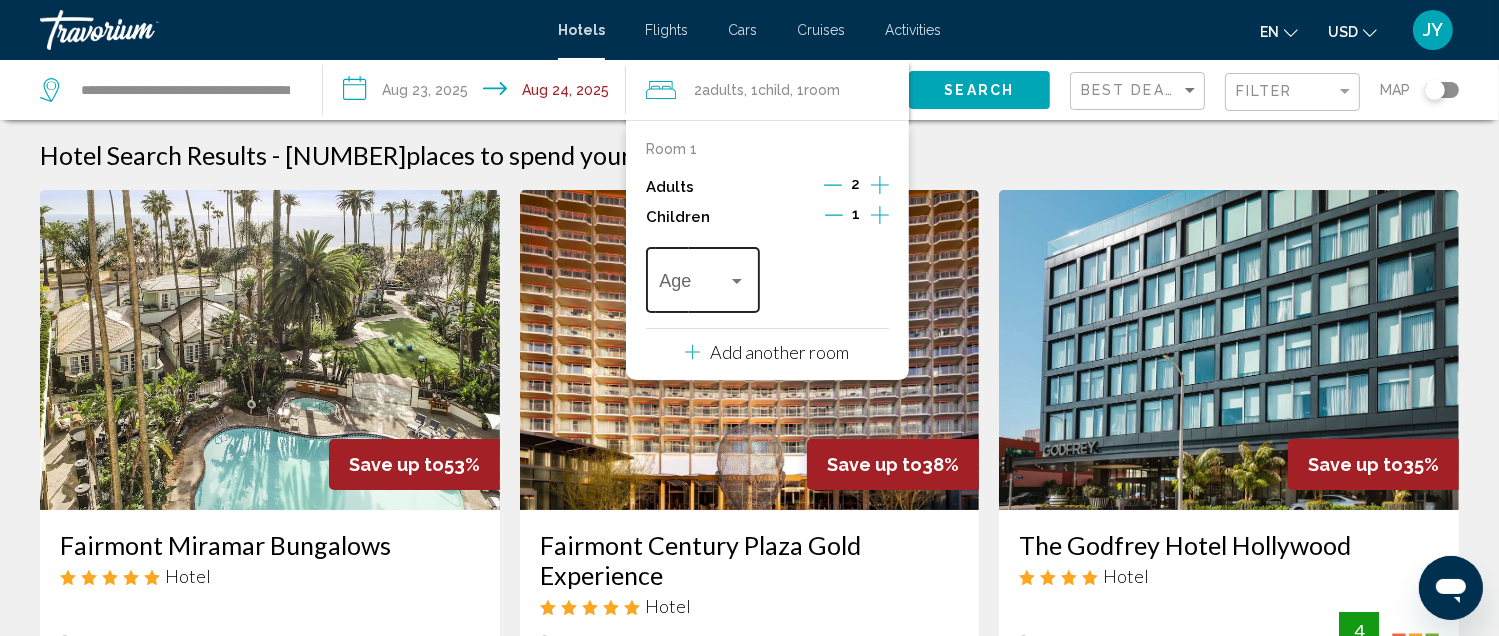 click at bounding box center [737, 281] 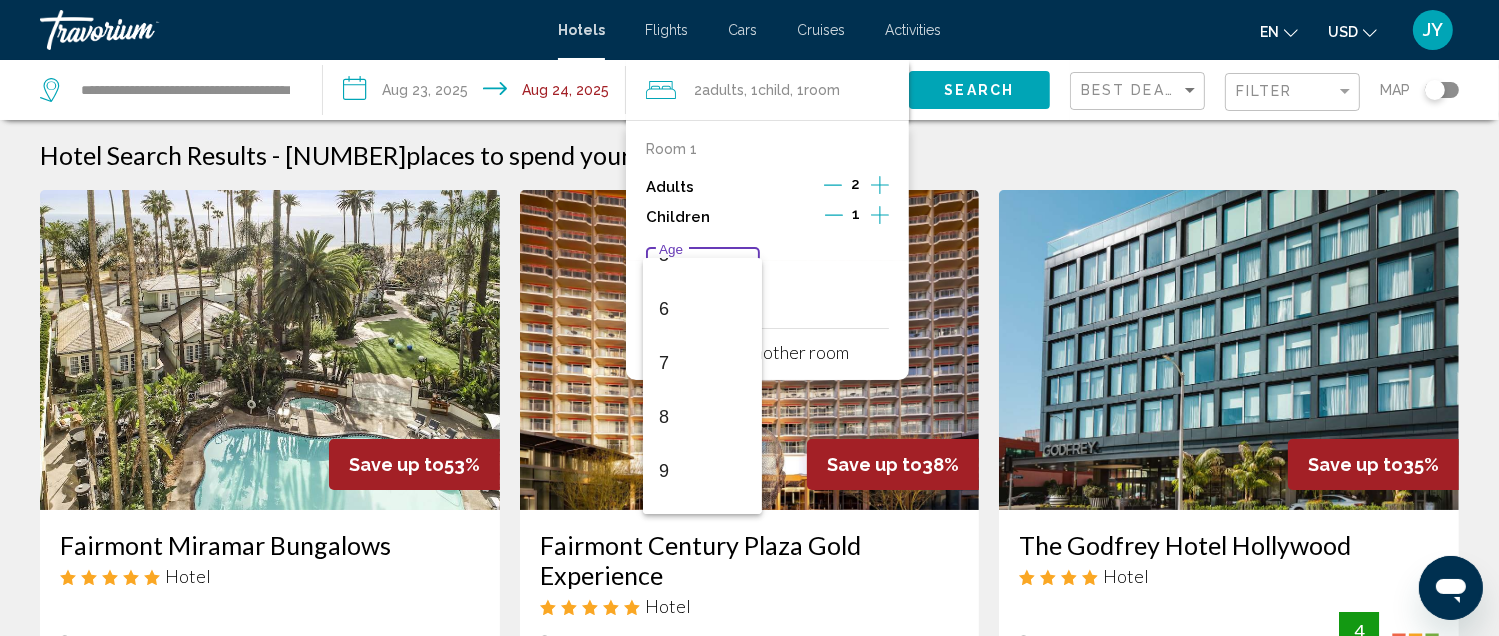 scroll, scrollTop: 500, scrollLeft: 0, axis: vertical 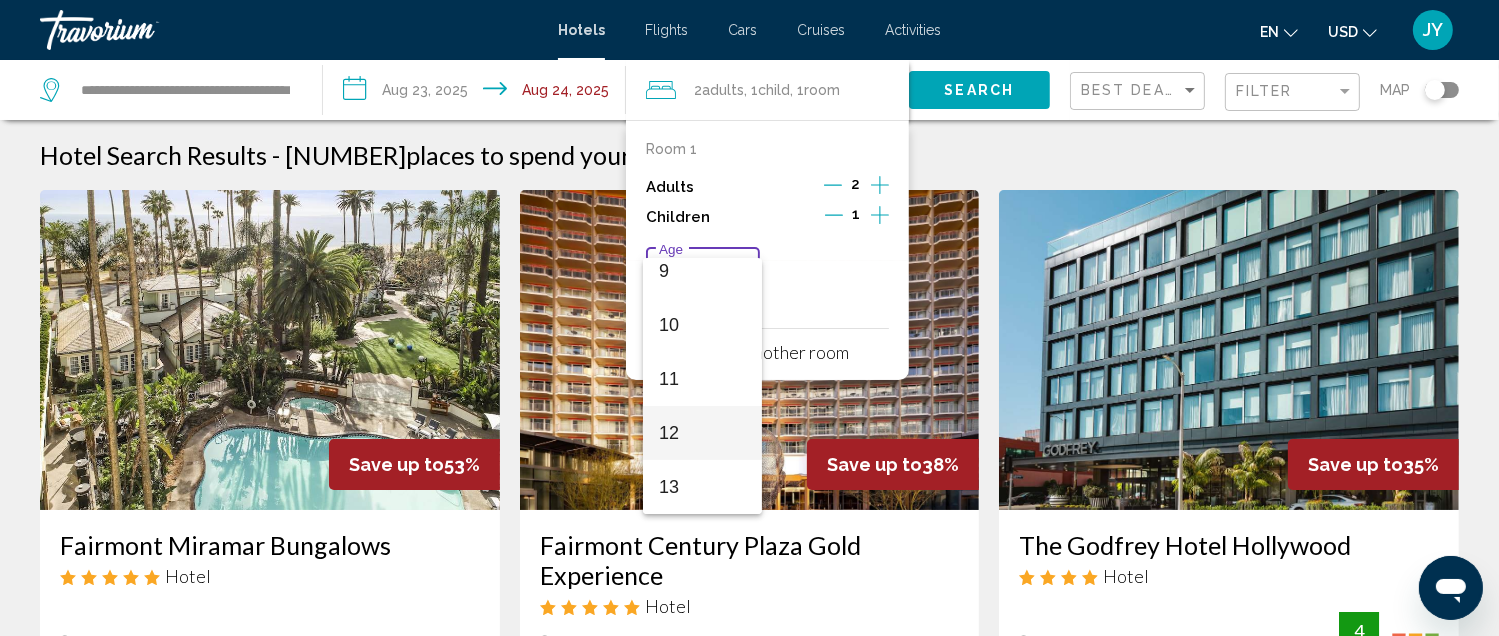 click on "12" at bounding box center (702, 433) 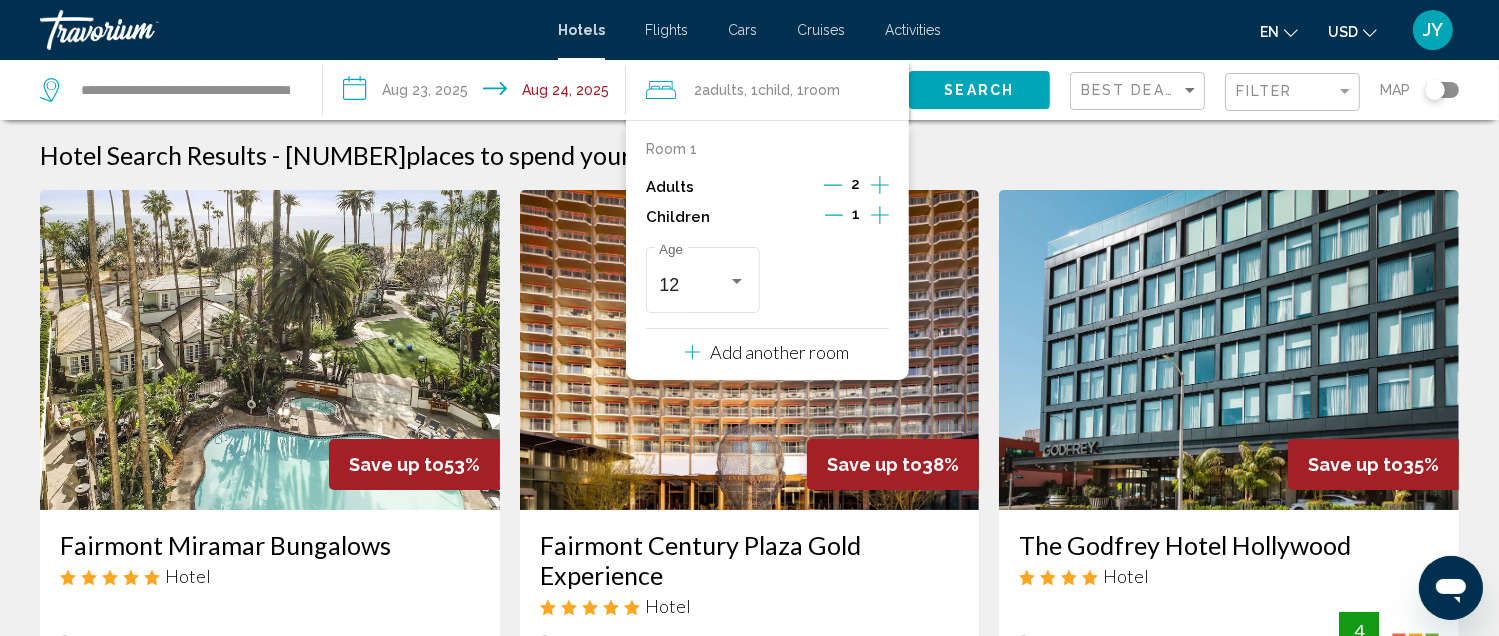 click on "Hotel Search Results  -   560  places to spend your time" at bounding box center [749, 155] 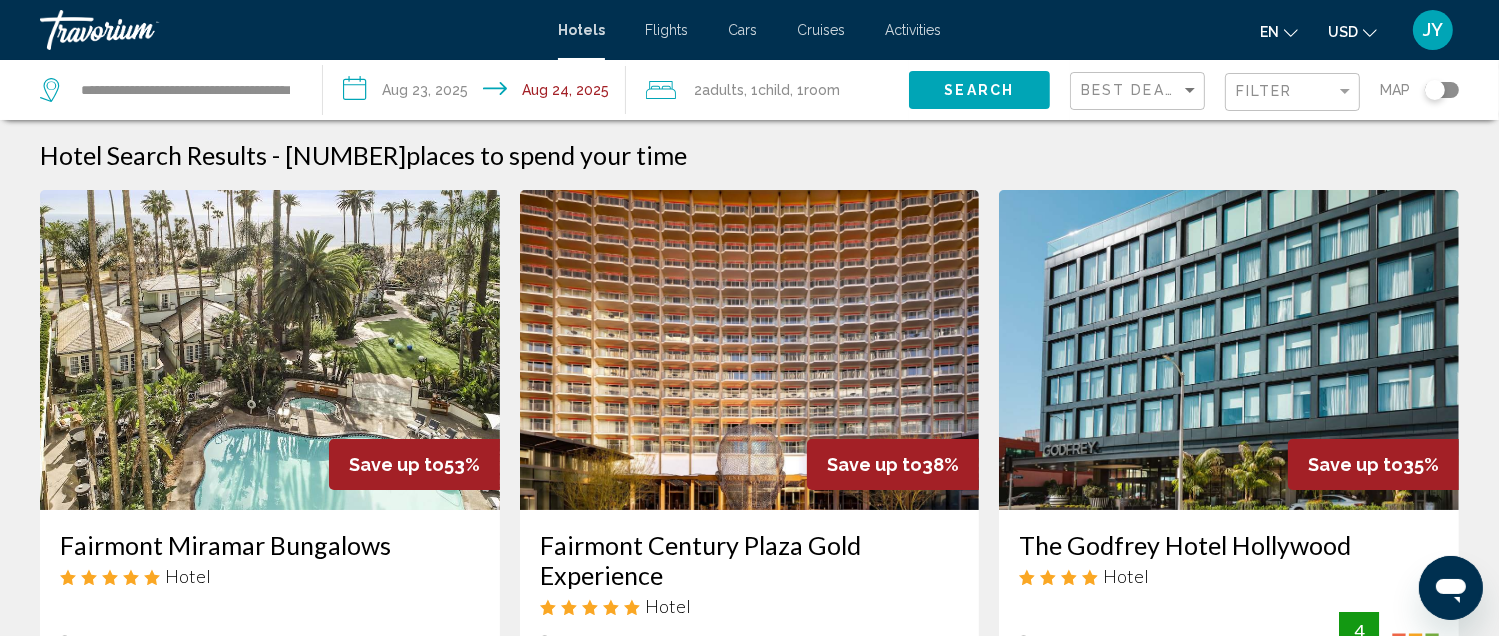 click on "Search" 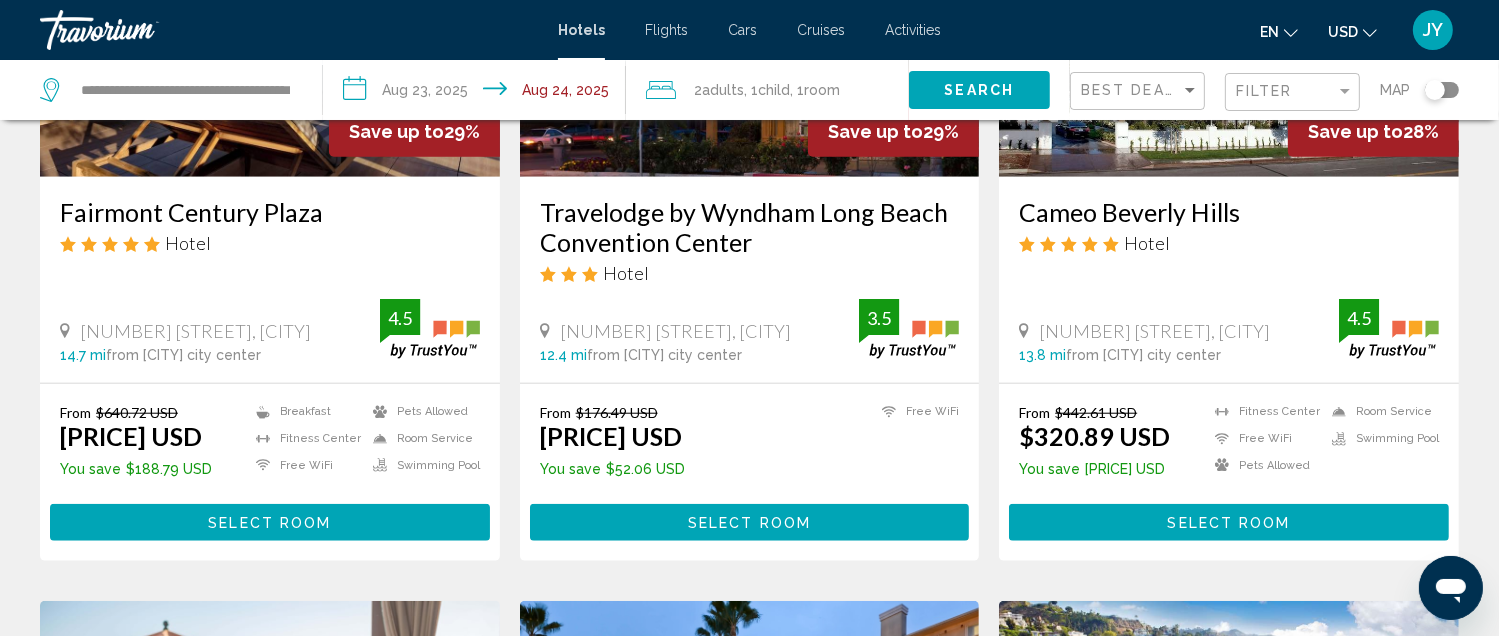 scroll, scrollTop: 1800, scrollLeft: 0, axis: vertical 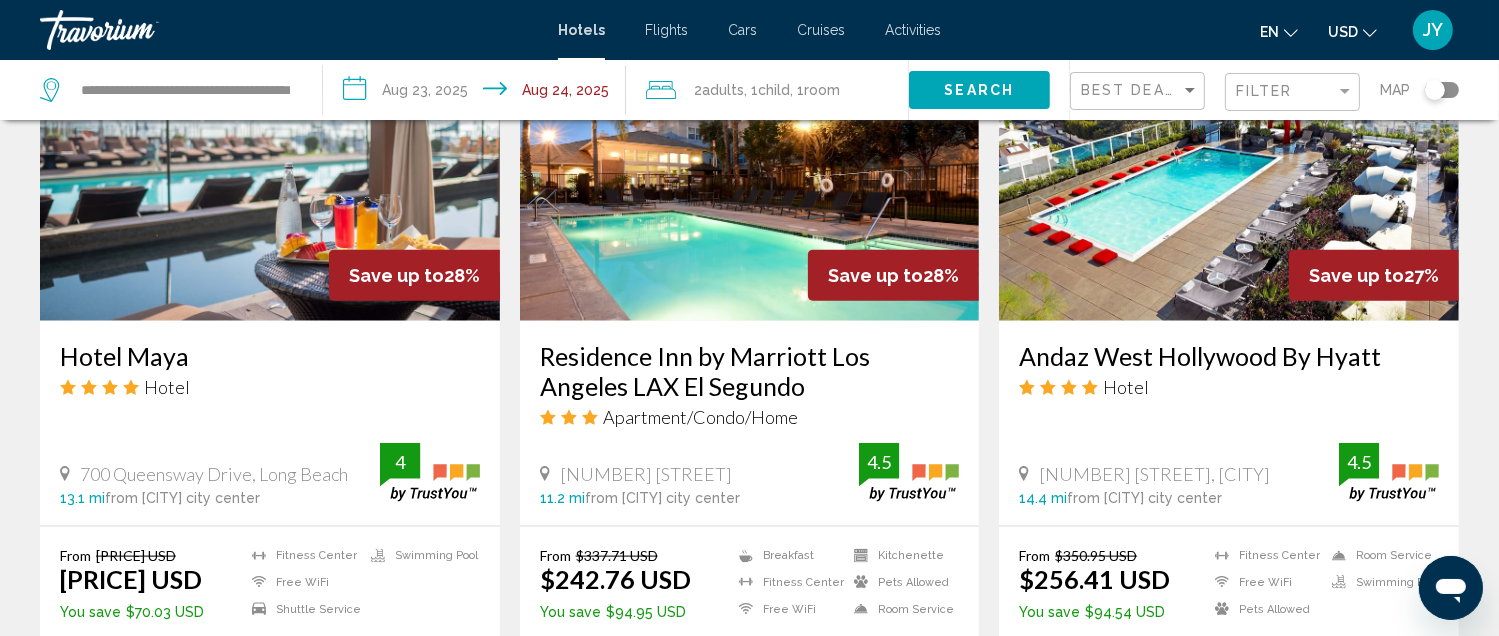 click on "Hotel Maya" at bounding box center (270, 356) 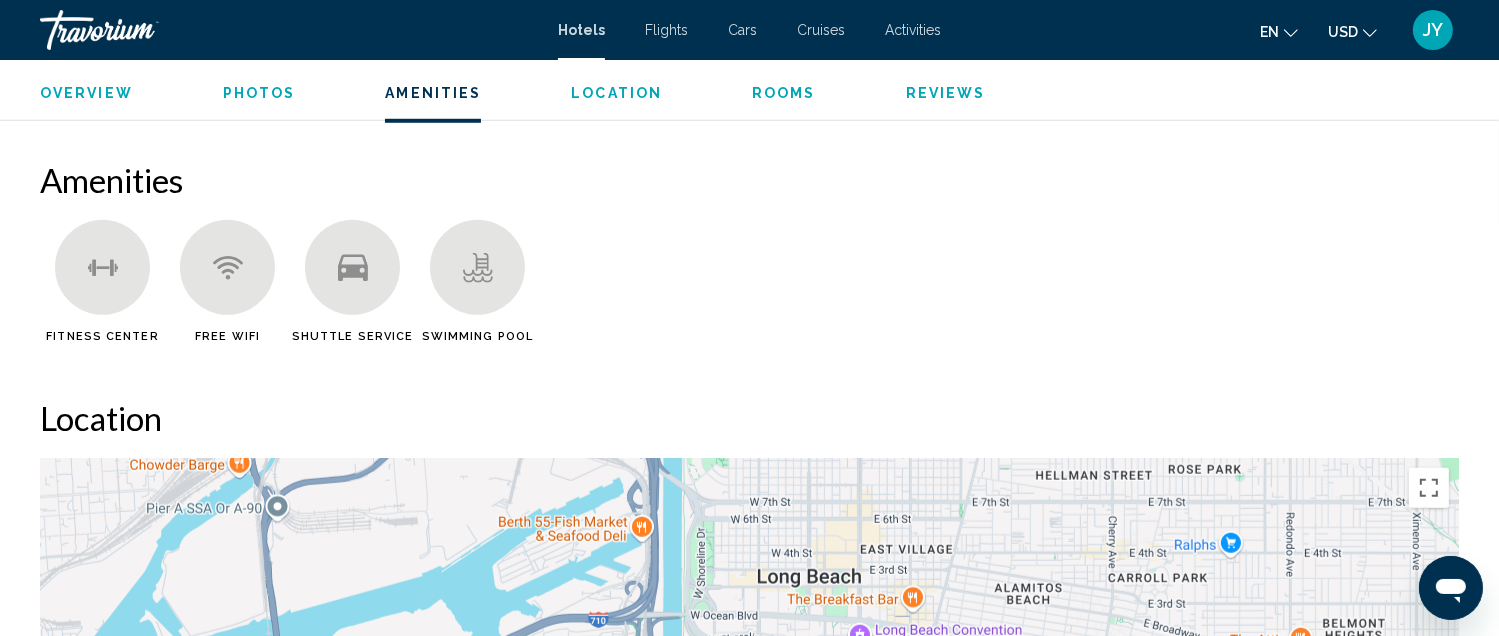 scroll, scrollTop: 1542, scrollLeft: 0, axis: vertical 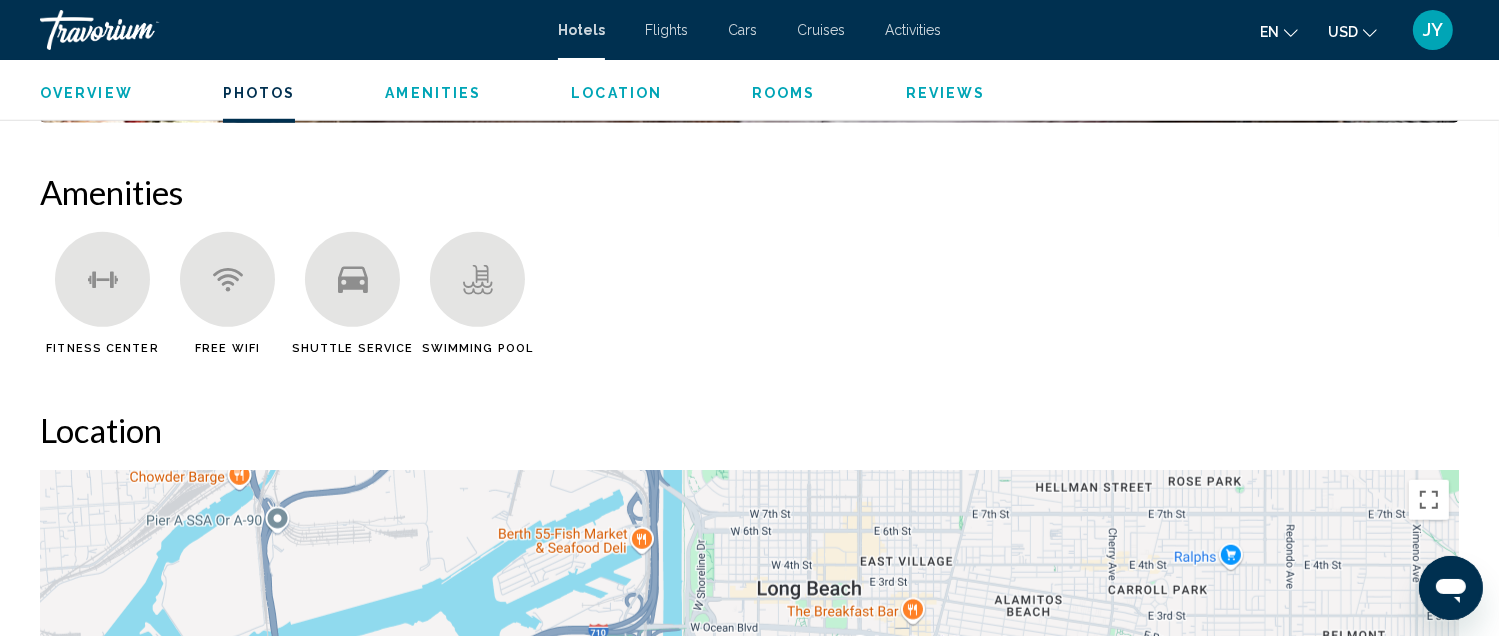 click on "Rooms" at bounding box center (784, 93) 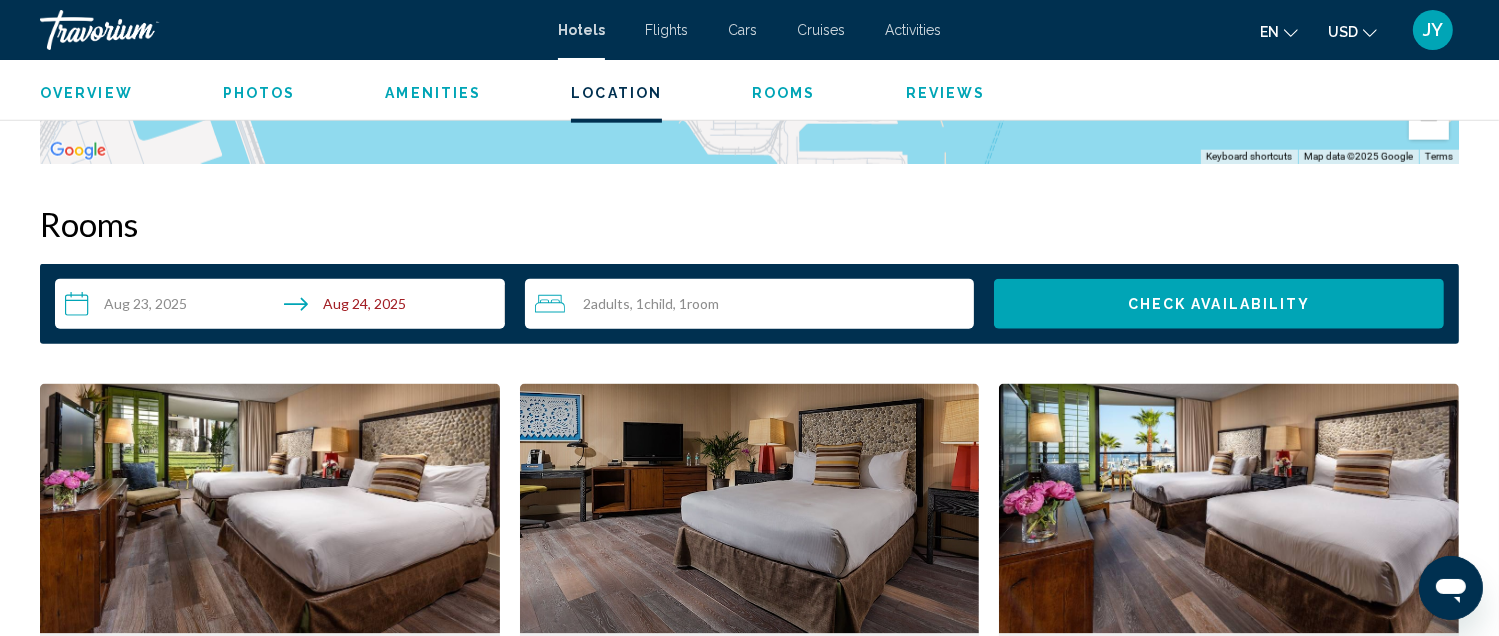 scroll, scrollTop: 2532, scrollLeft: 0, axis: vertical 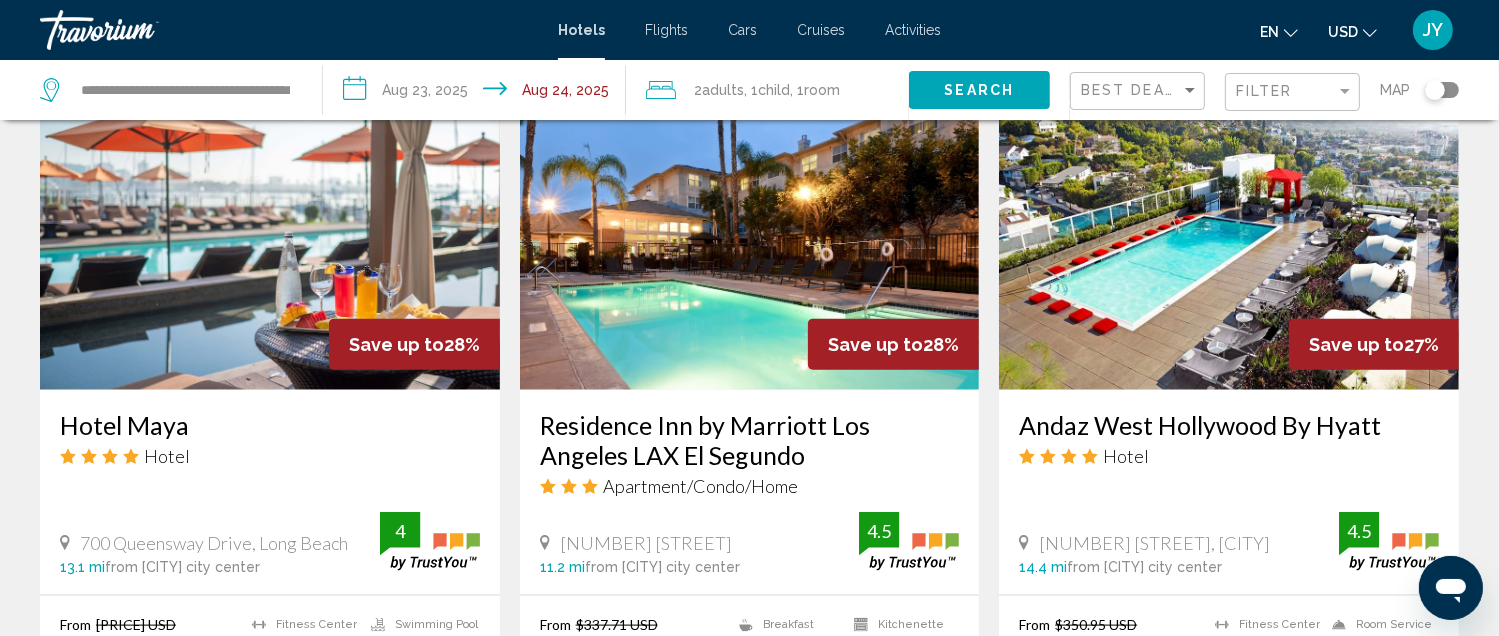 click on "Residence Inn by Marriott Los Angeles LAX El Segundo" at bounding box center (750, 440) 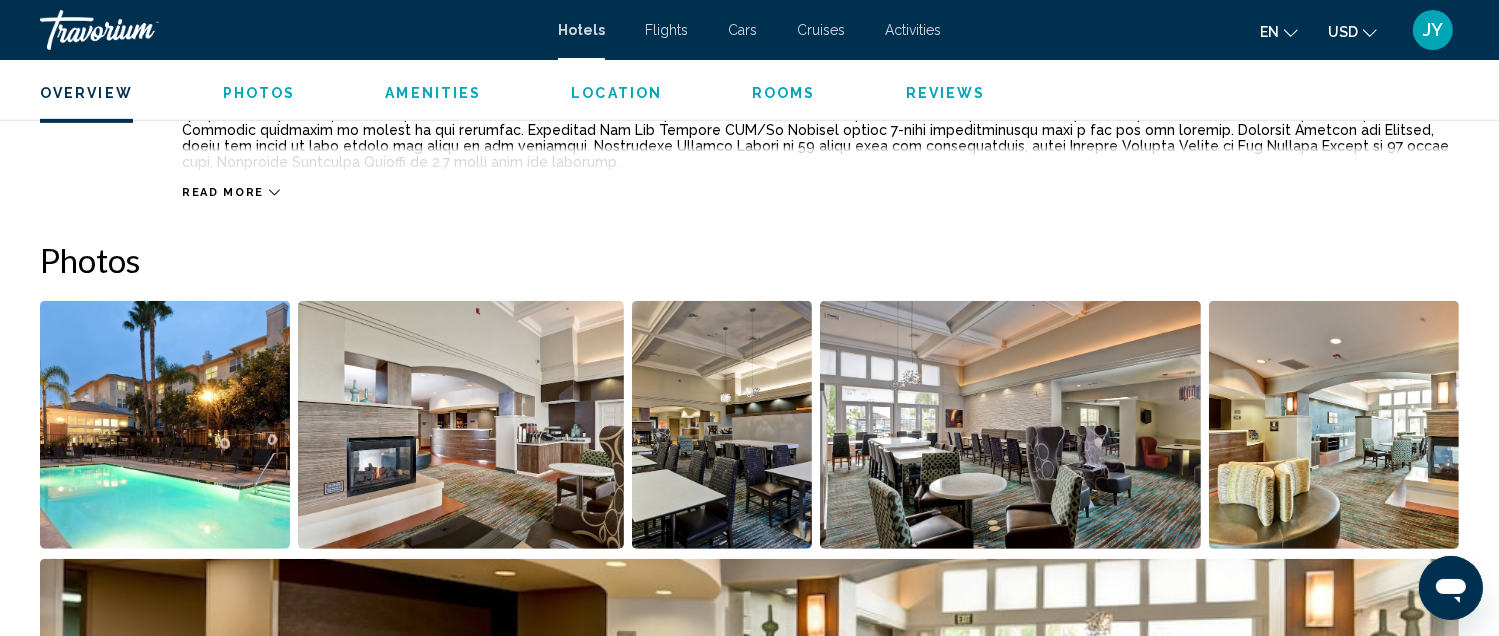 scroll, scrollTop: 842, scrollLeft: 0, axis: vertical 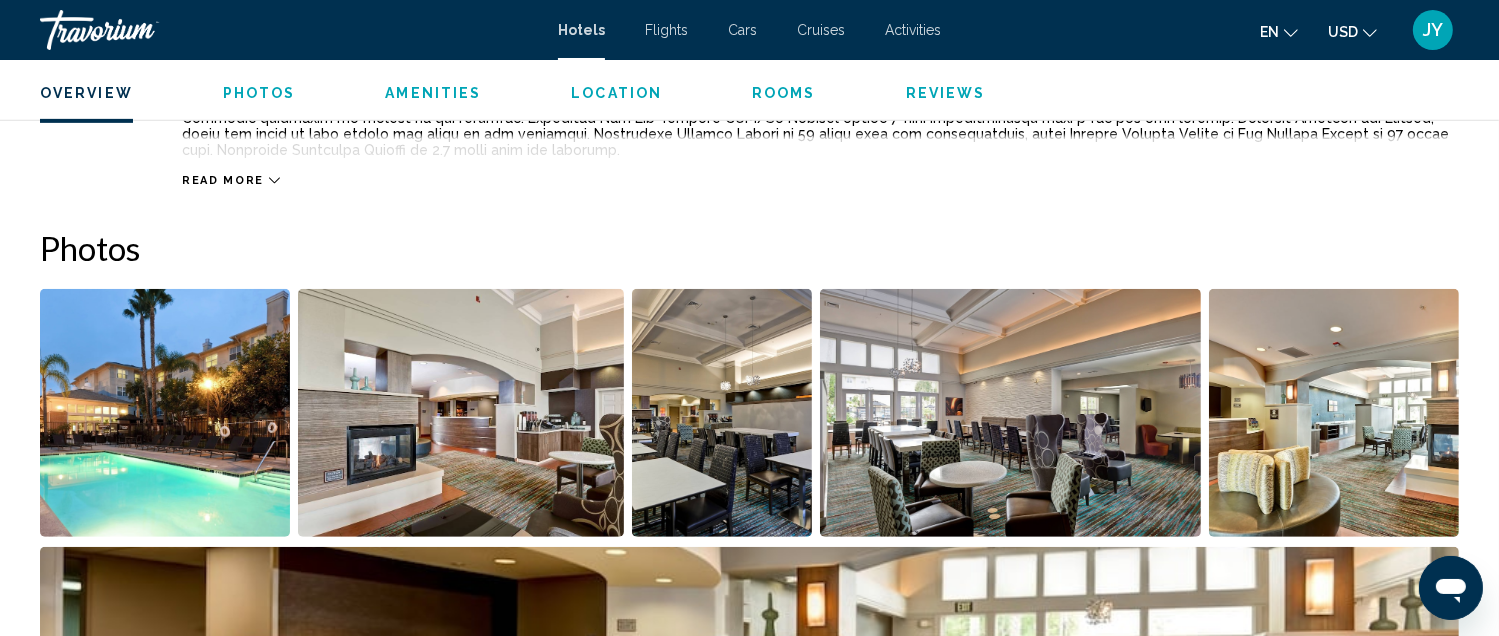 click on "Rooms" at bounding box center (784, 93) 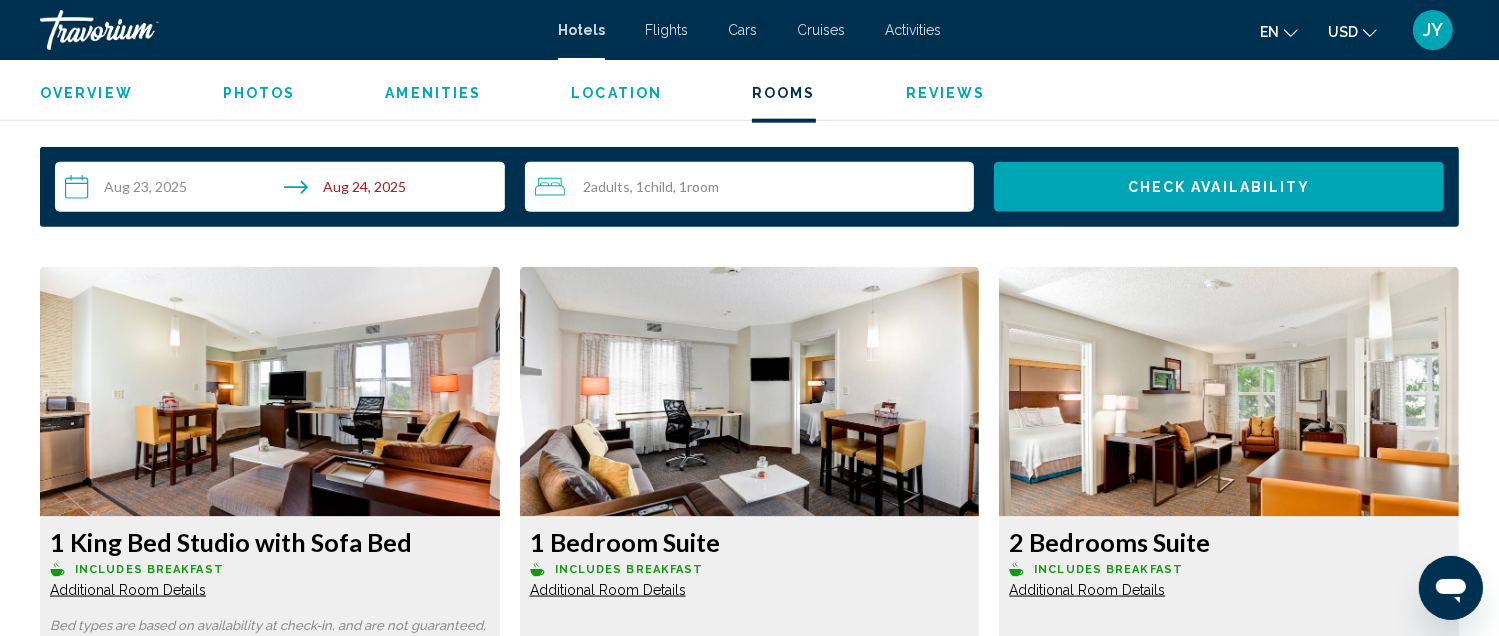 scroll, scrollTop: 2504, scrollLeft: 0, axis: vertical 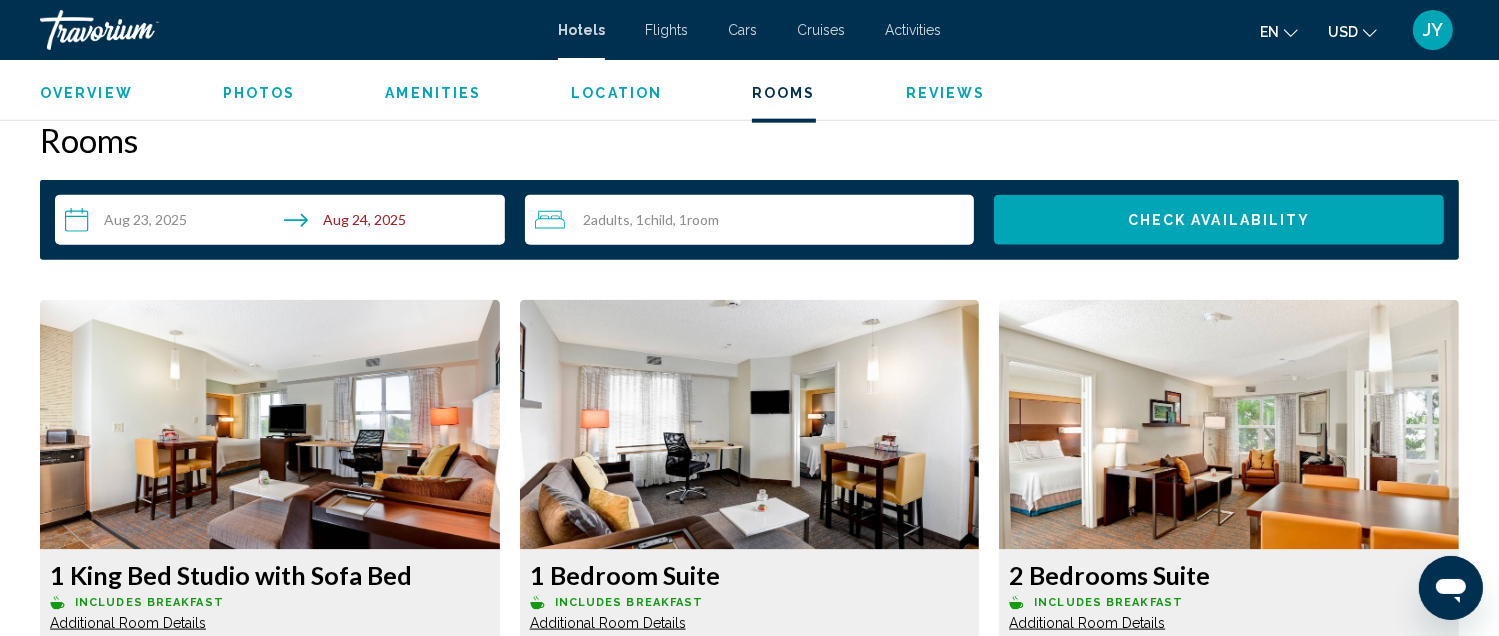 click at bounding box center (270, 425) 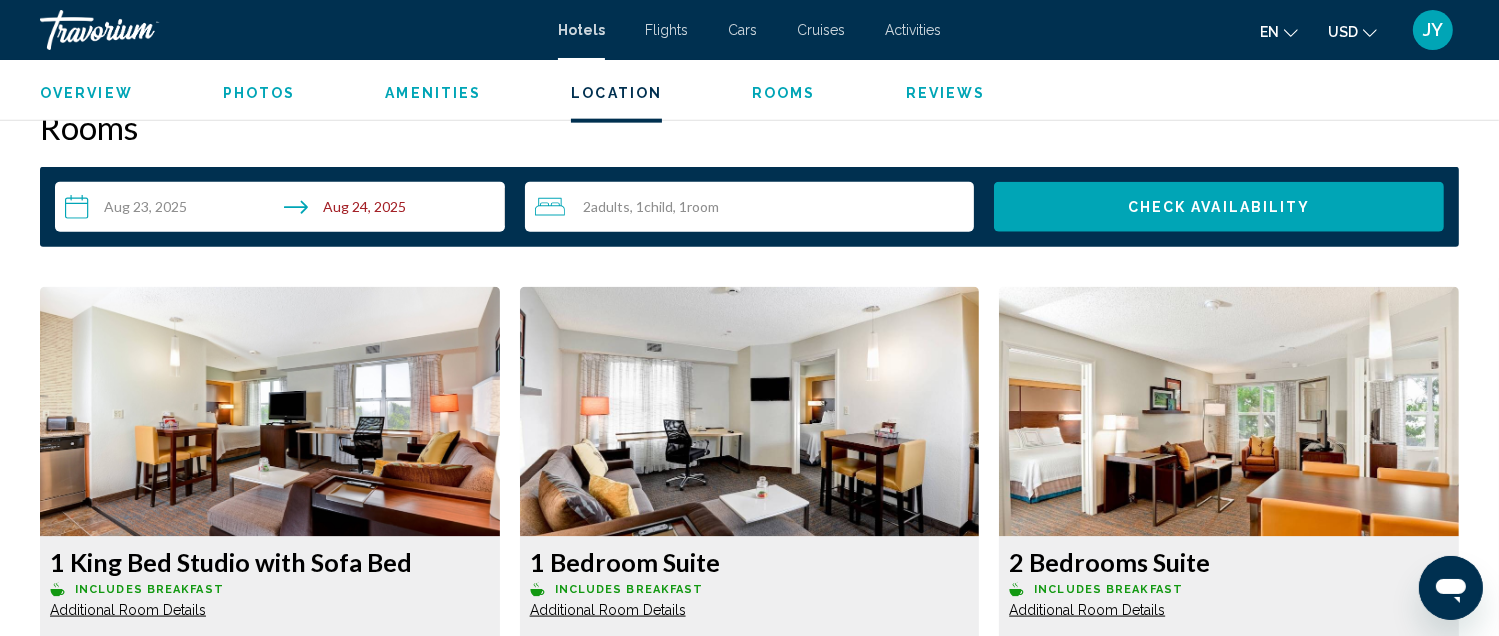scroll, scrollTop: 2404, scrollLeft: 0, axis: vertical 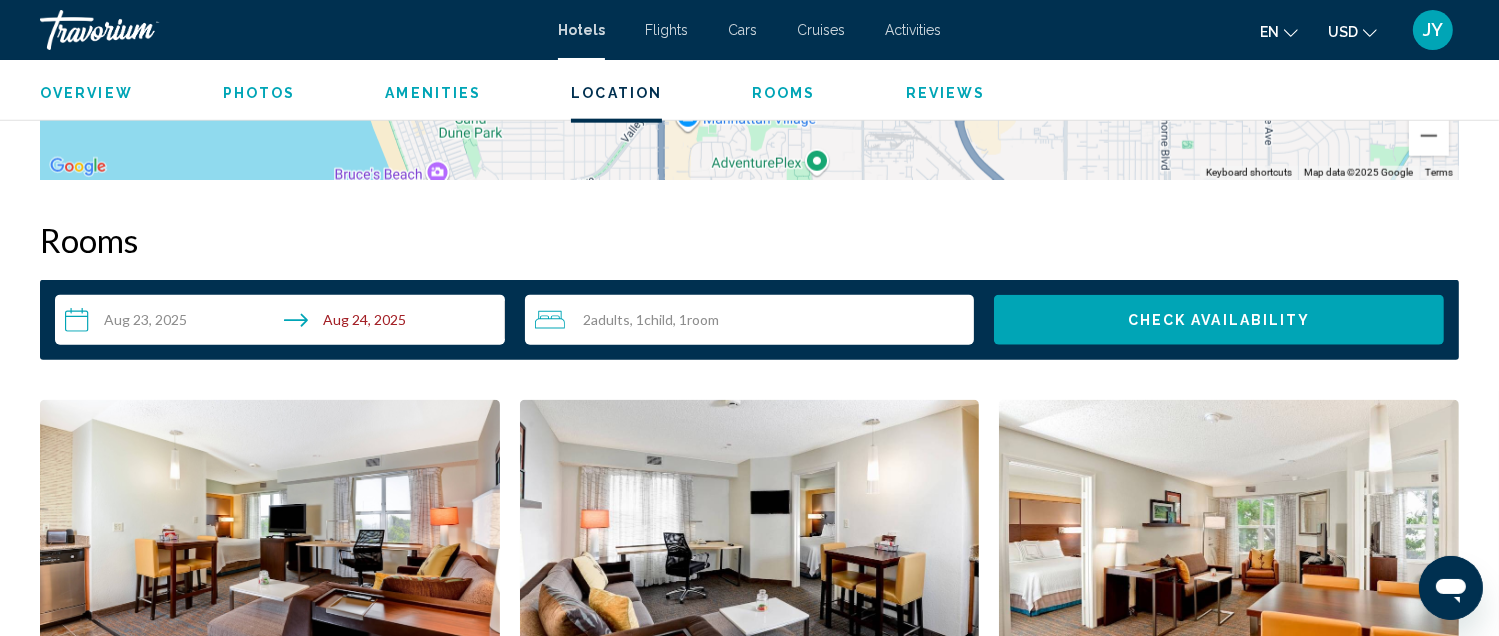 click at bounding box center [270, 525] 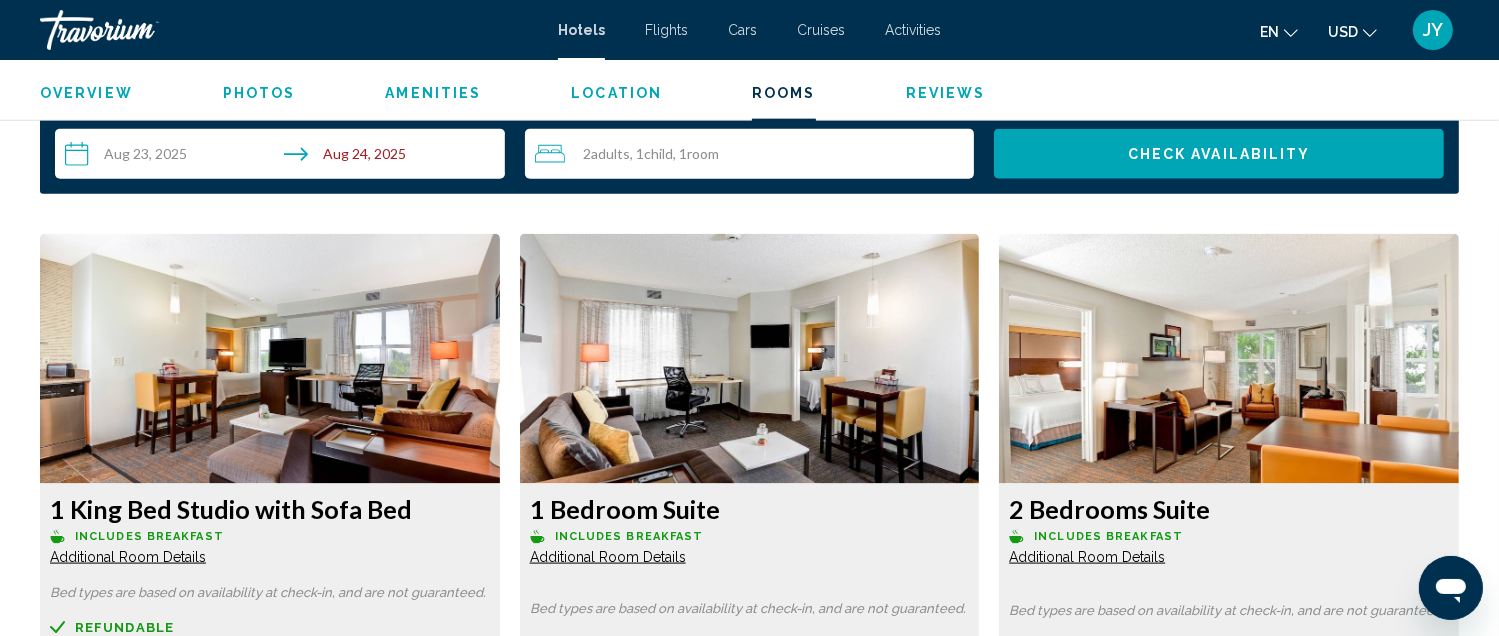 scroll, scrollTop: 2604, scrollLeft: 0, axis: vertical 